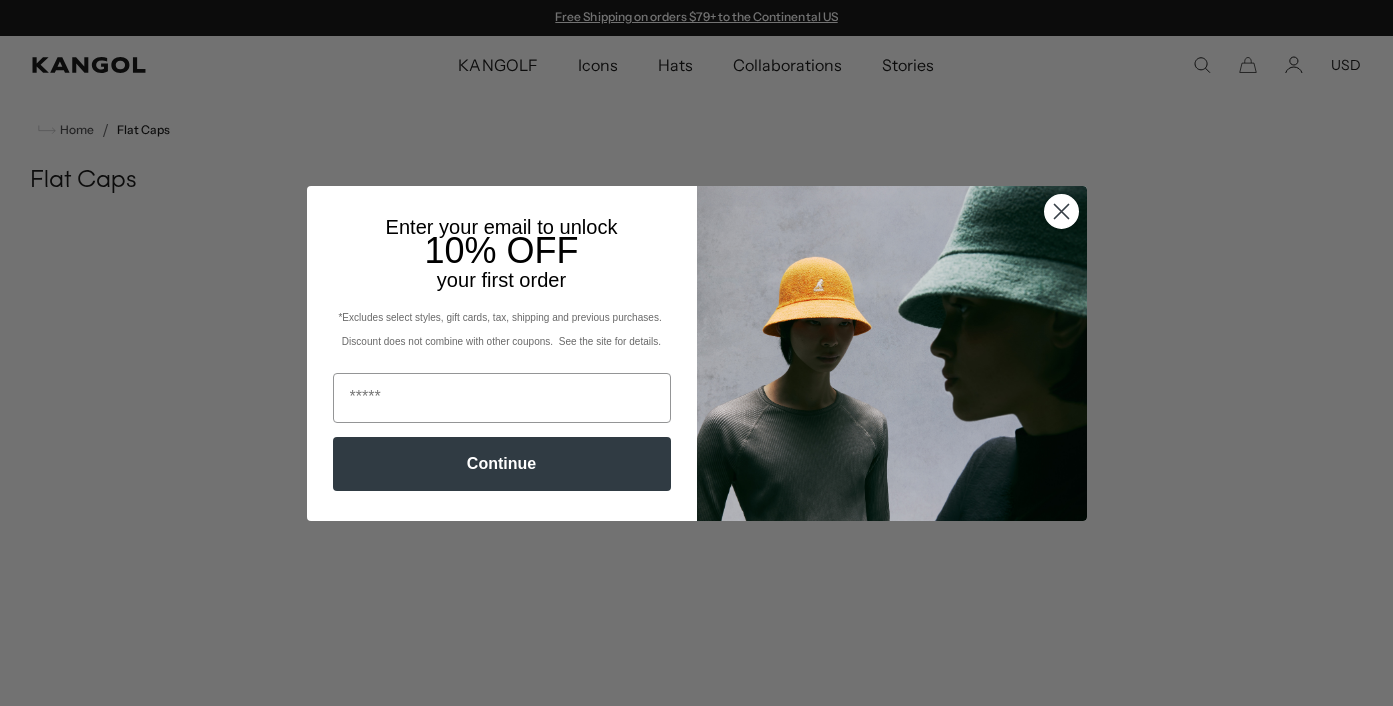 click 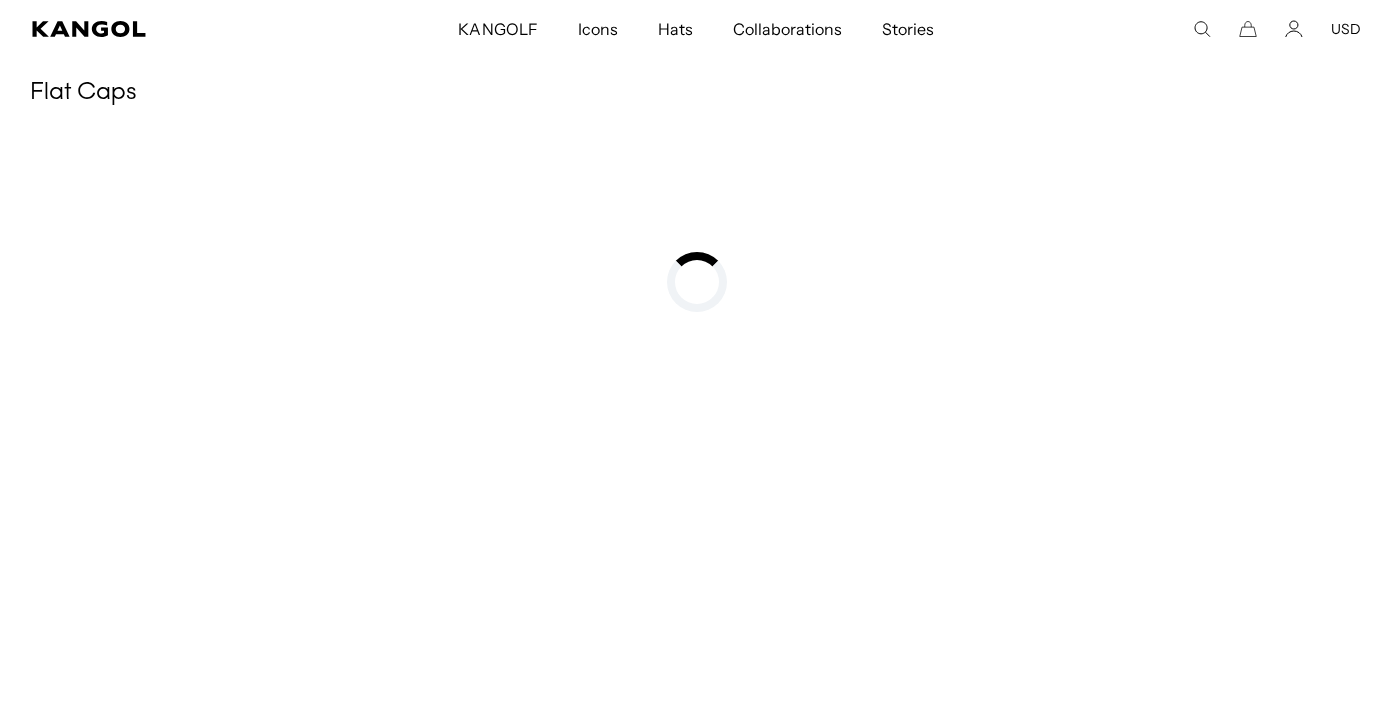 scroll, scrollTop: 117, scrollLeft: 0, axis: vertical 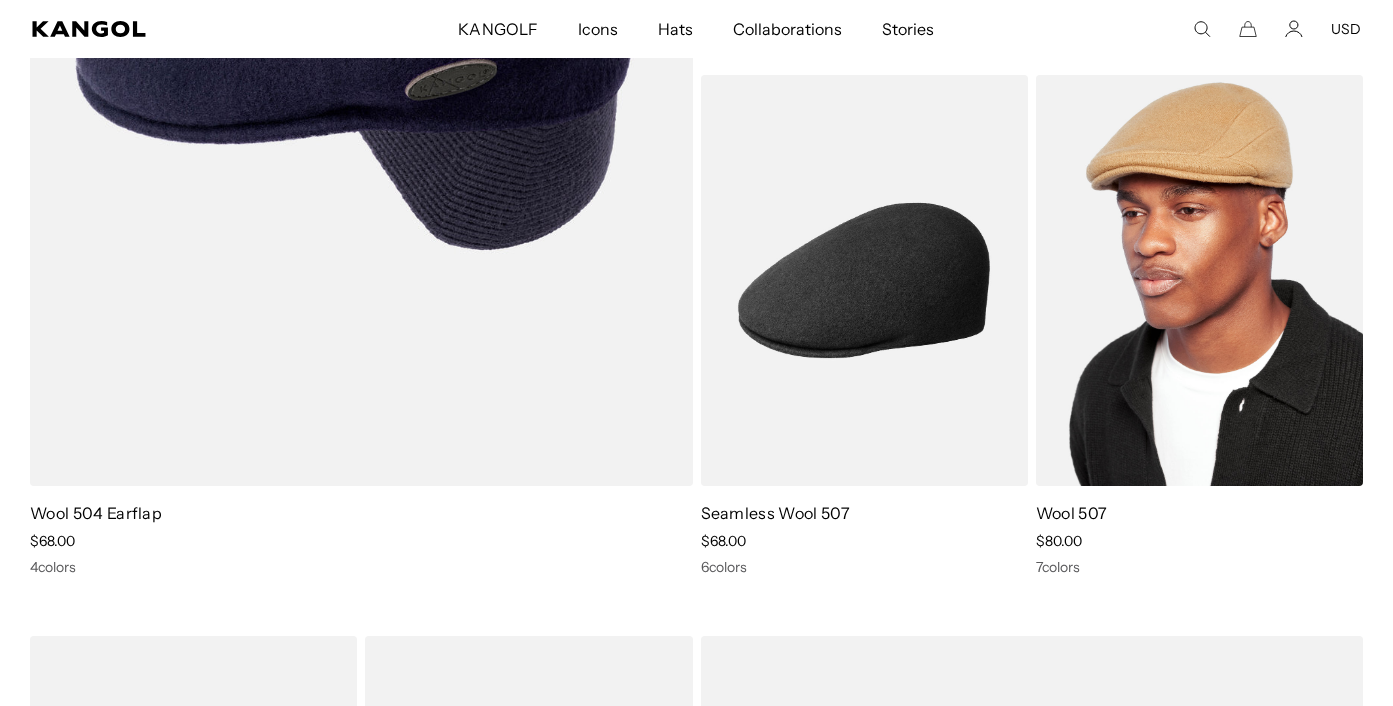 click at bounding box center (1199, 280) 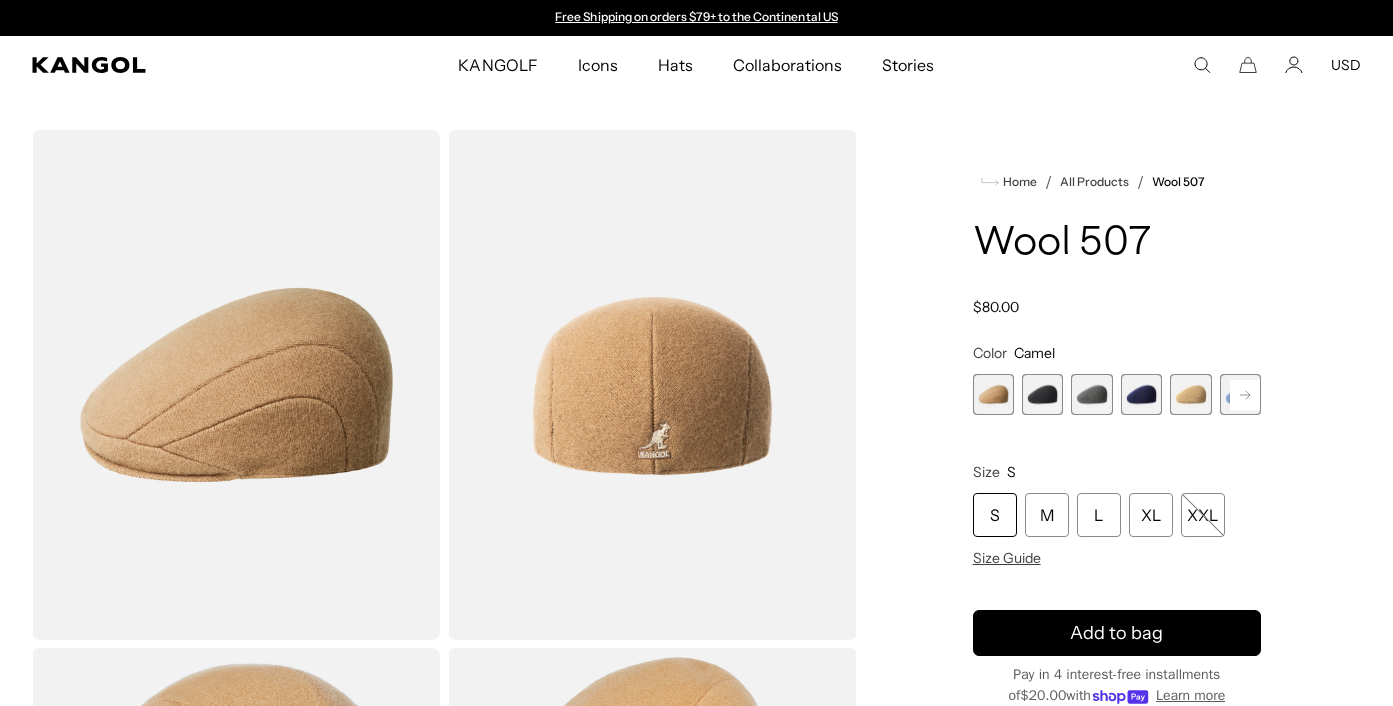 scroll, scrollTop: 0, scrollLeft: 0, axis: both 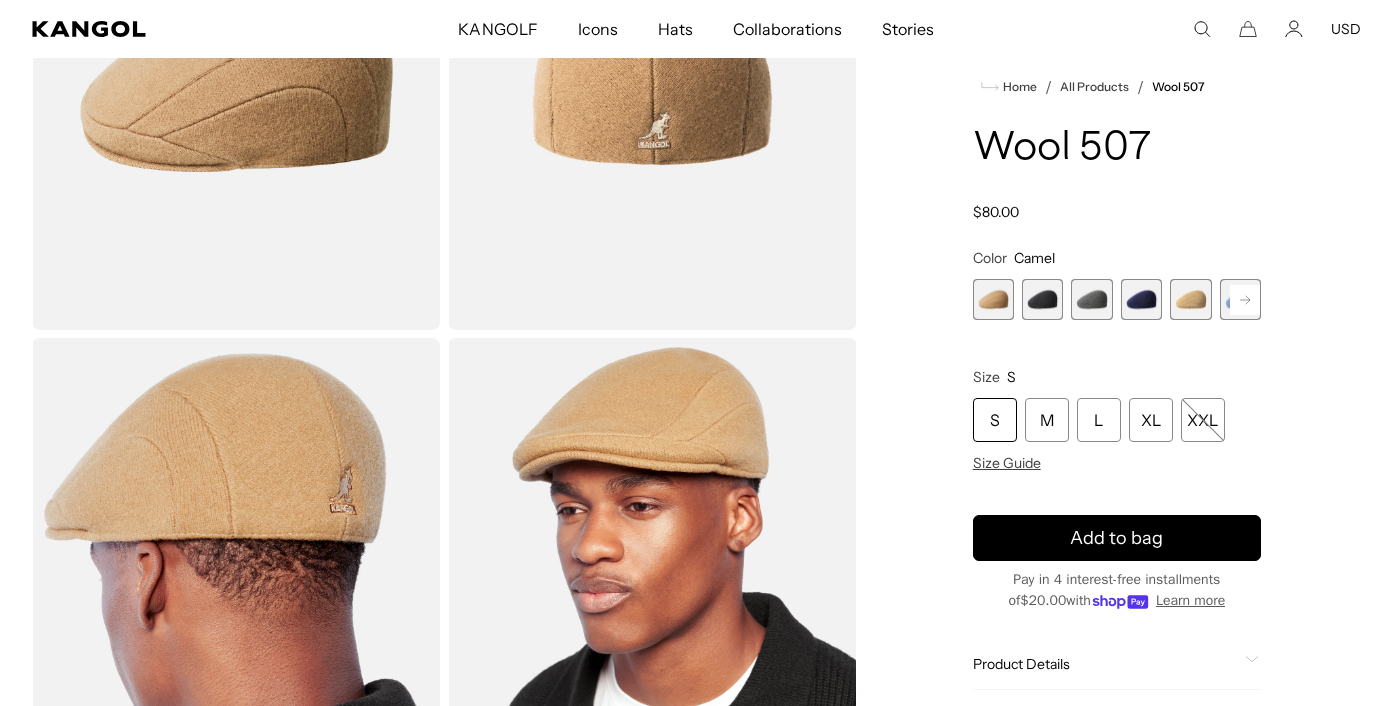 click 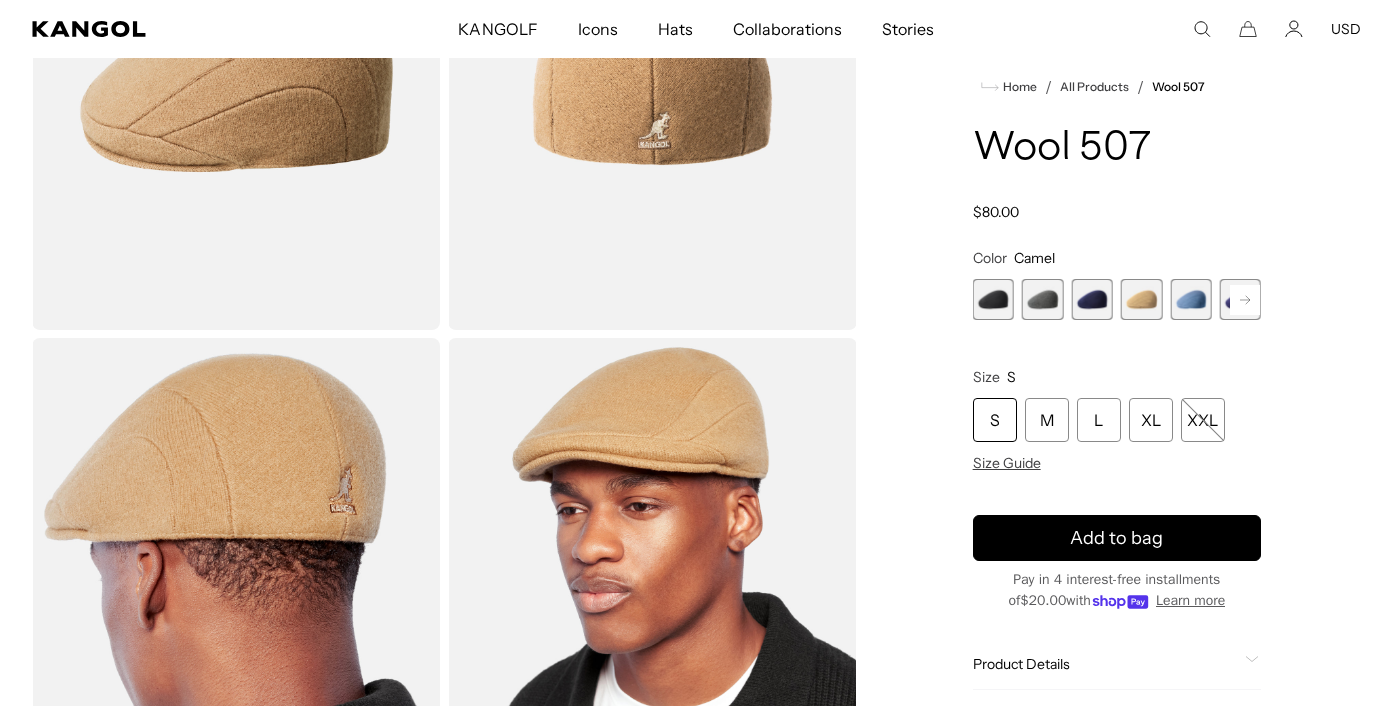 click at bounding box center (1240, 299) 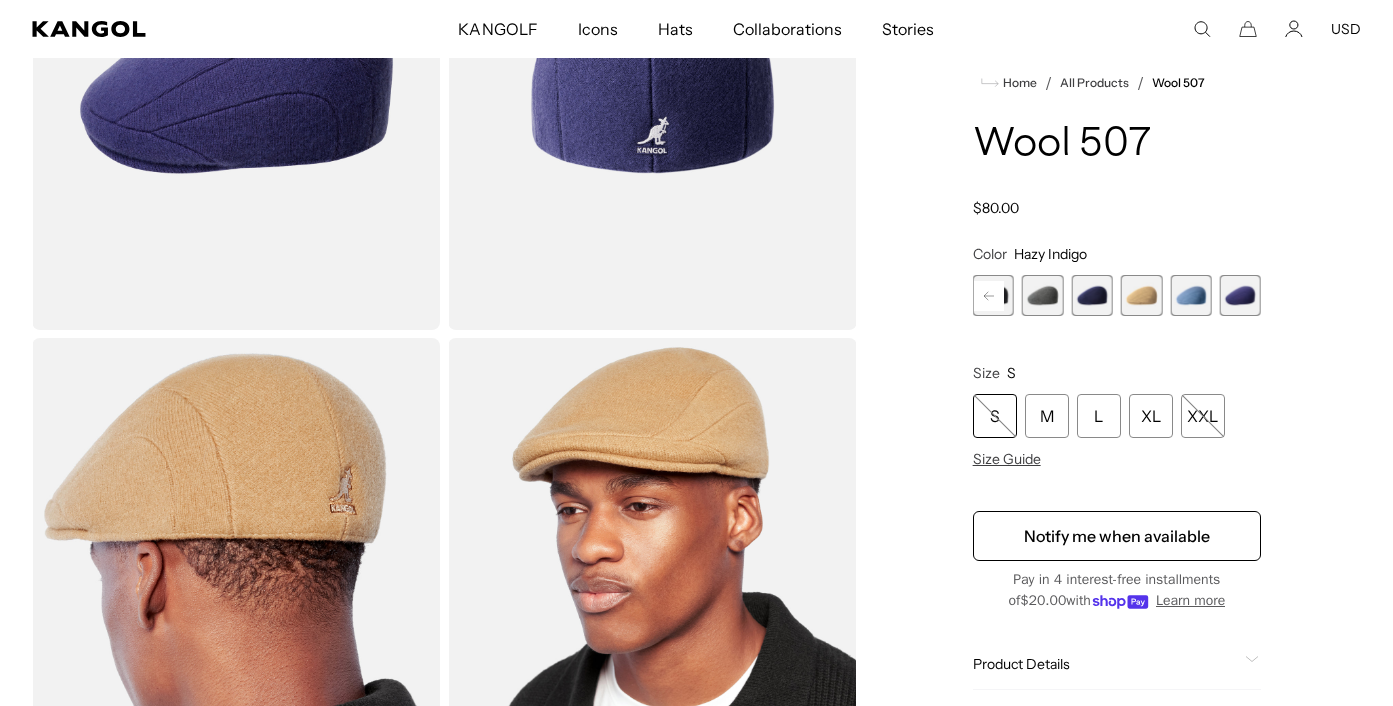 scroll, scrollTop: 0, scrollLeft: 0, axis: both 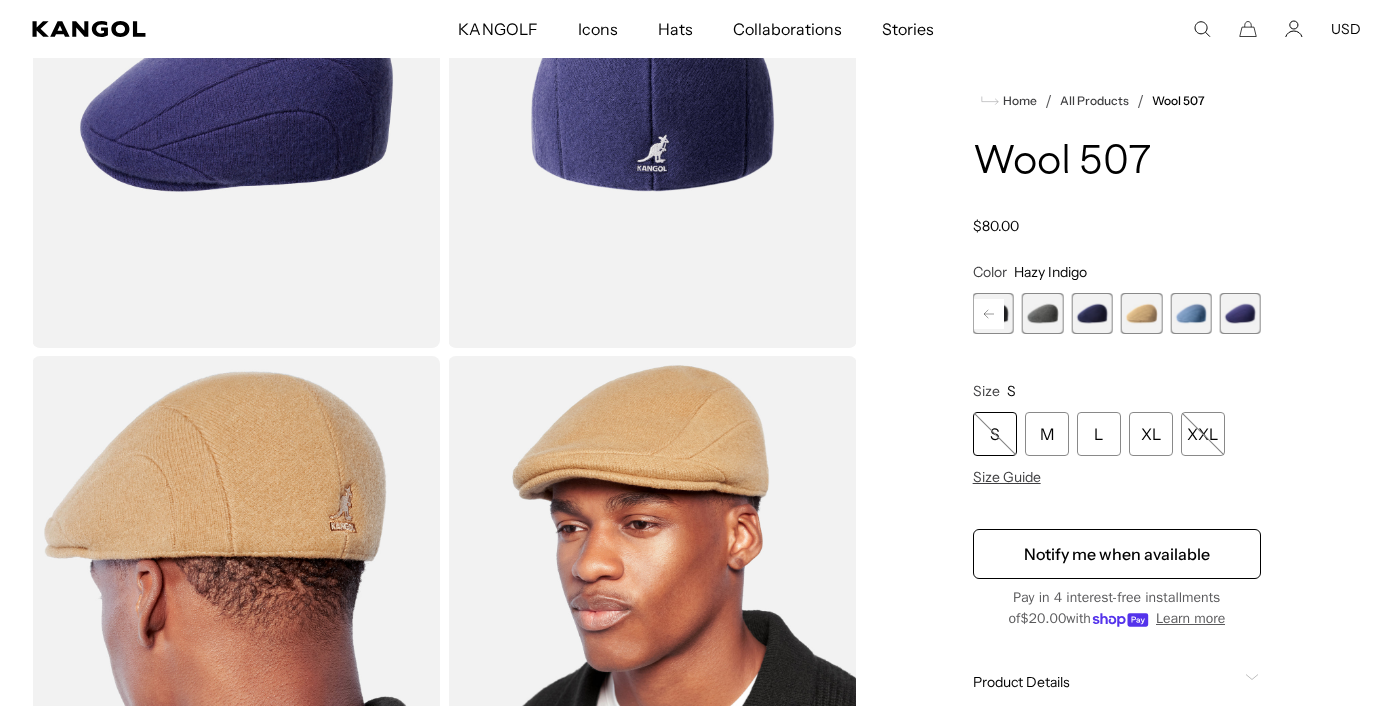 click 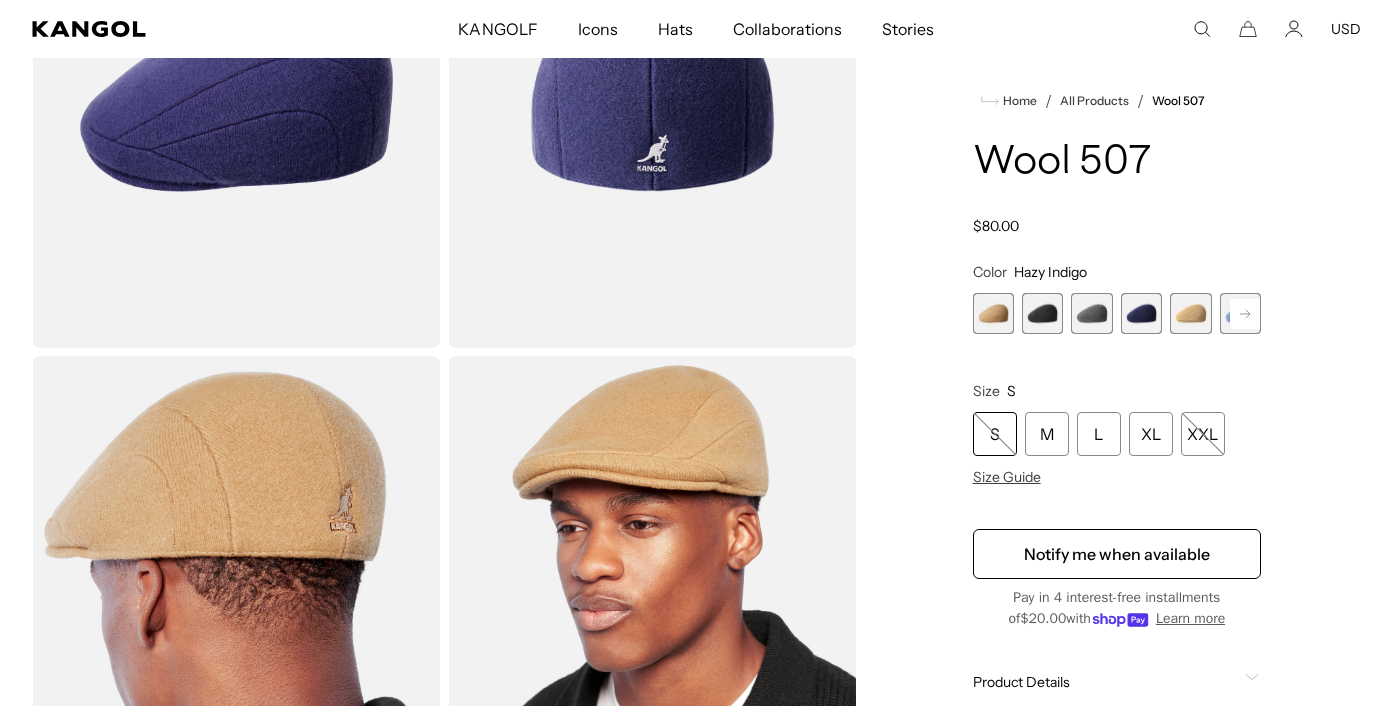 click 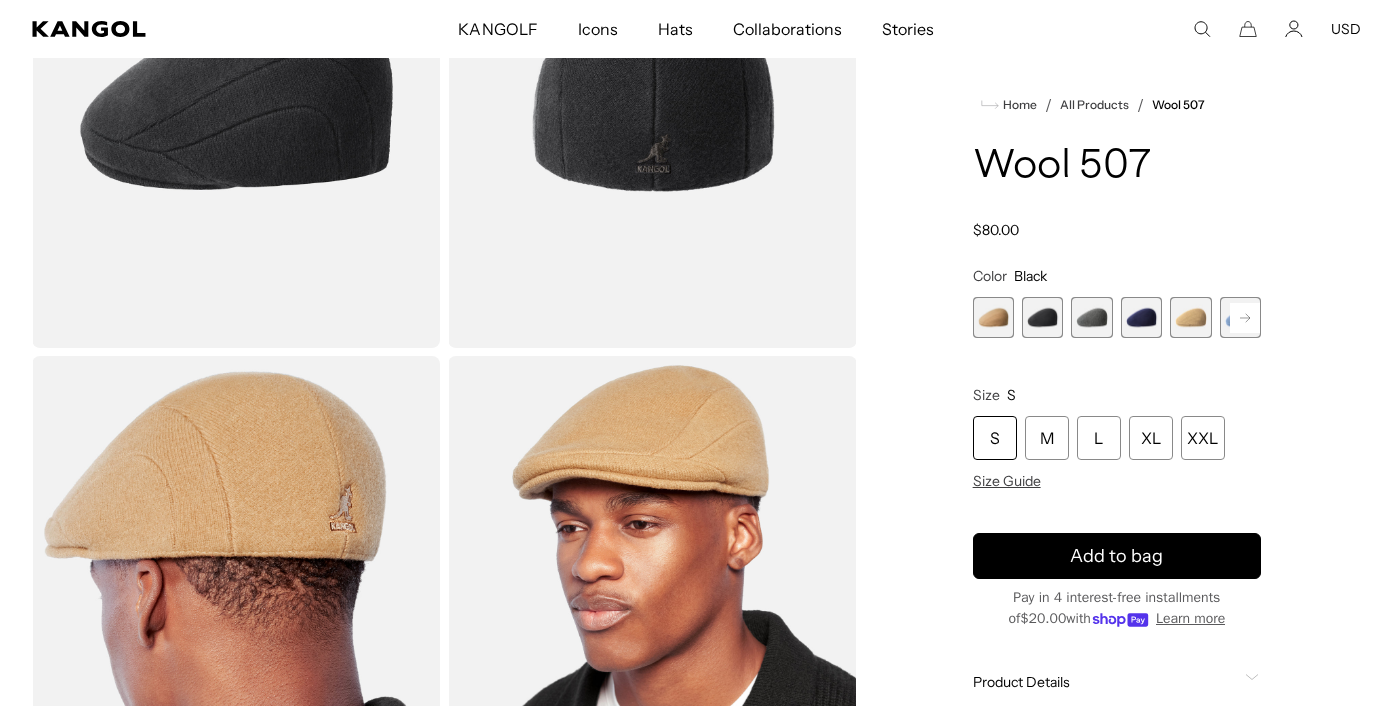 scroll, scrollTop: 178, scrollLeft: 0, axis: vertical 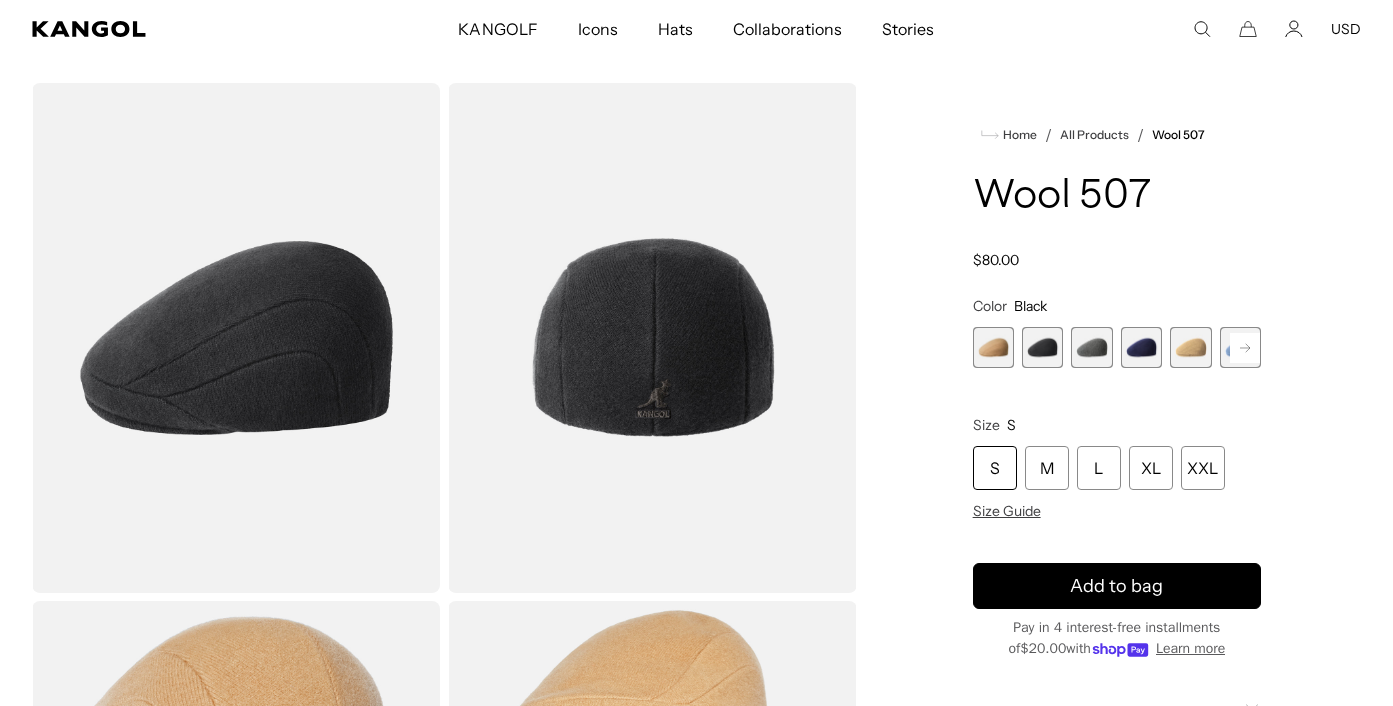 click 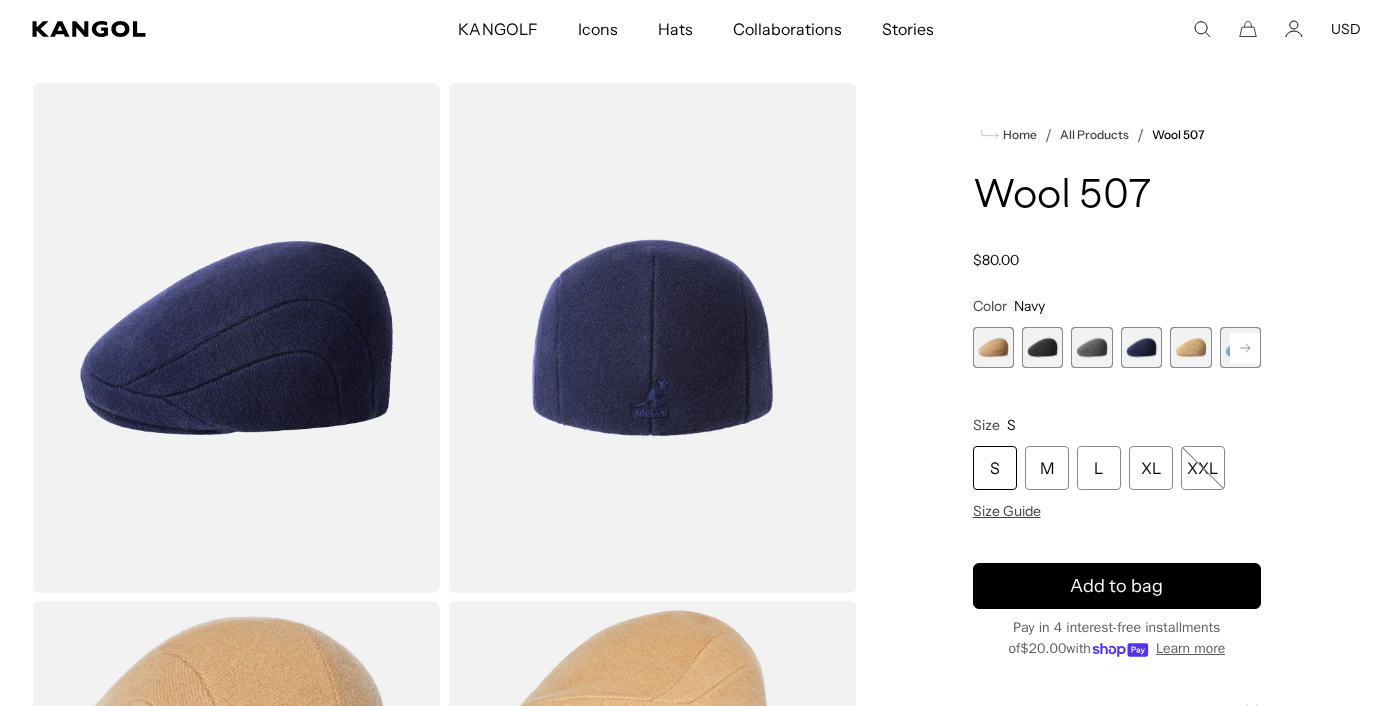 scroll, scrollTop: 0, scrollLeft: 0, axis: both 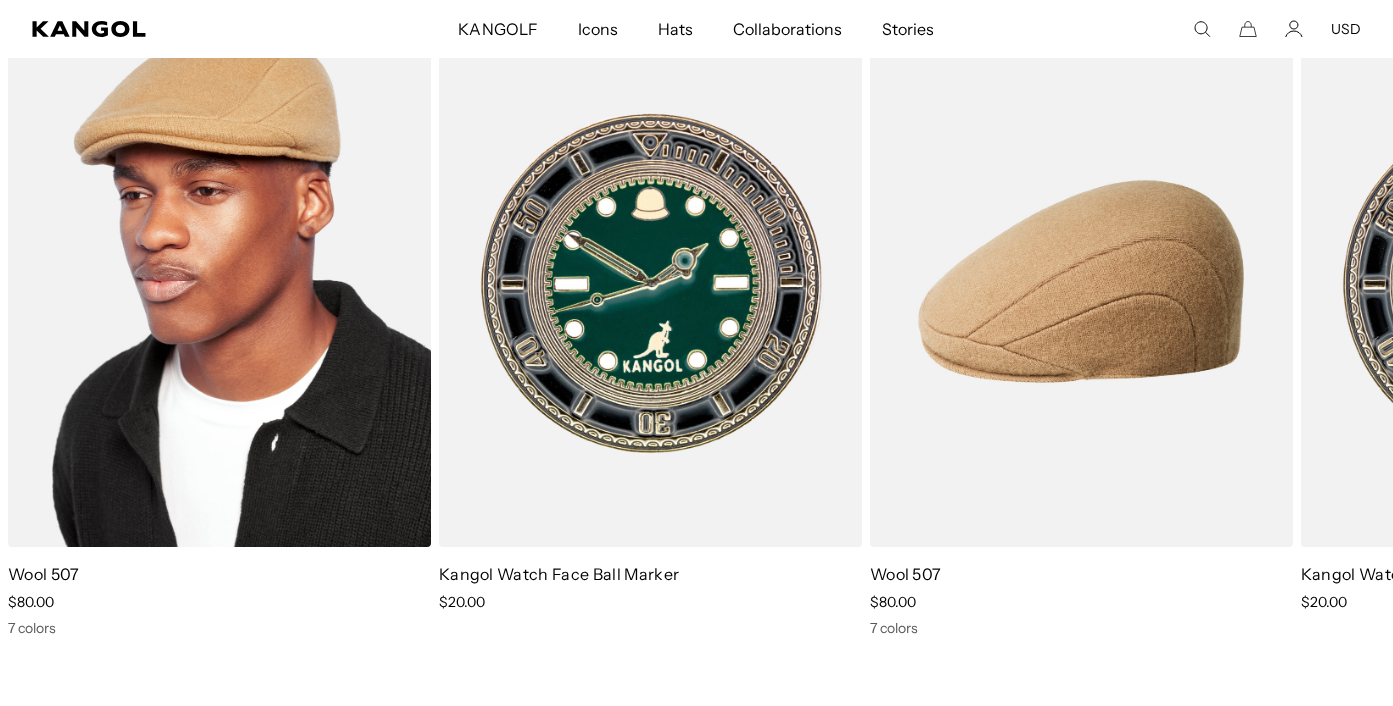 click at bounding box center (219, 281) 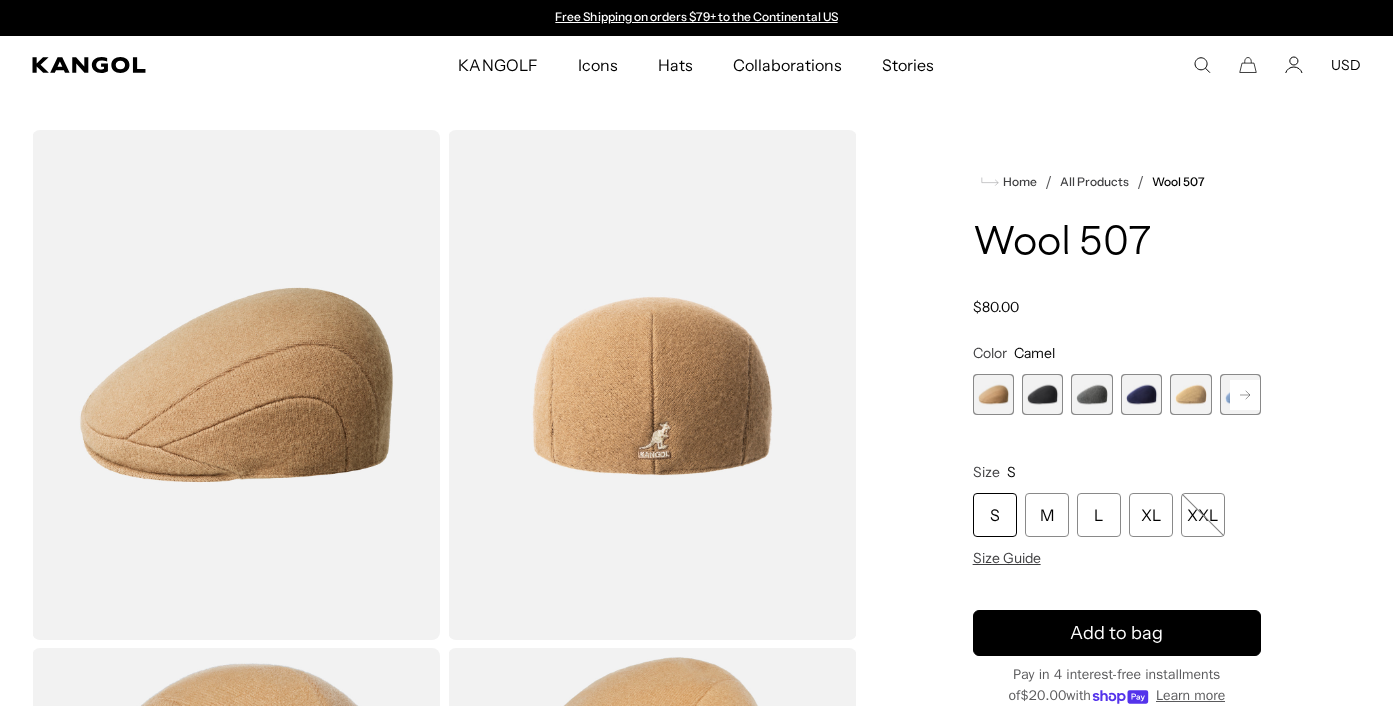 scroll, scrollTop: 0, scrollLeft: 0, axis: both 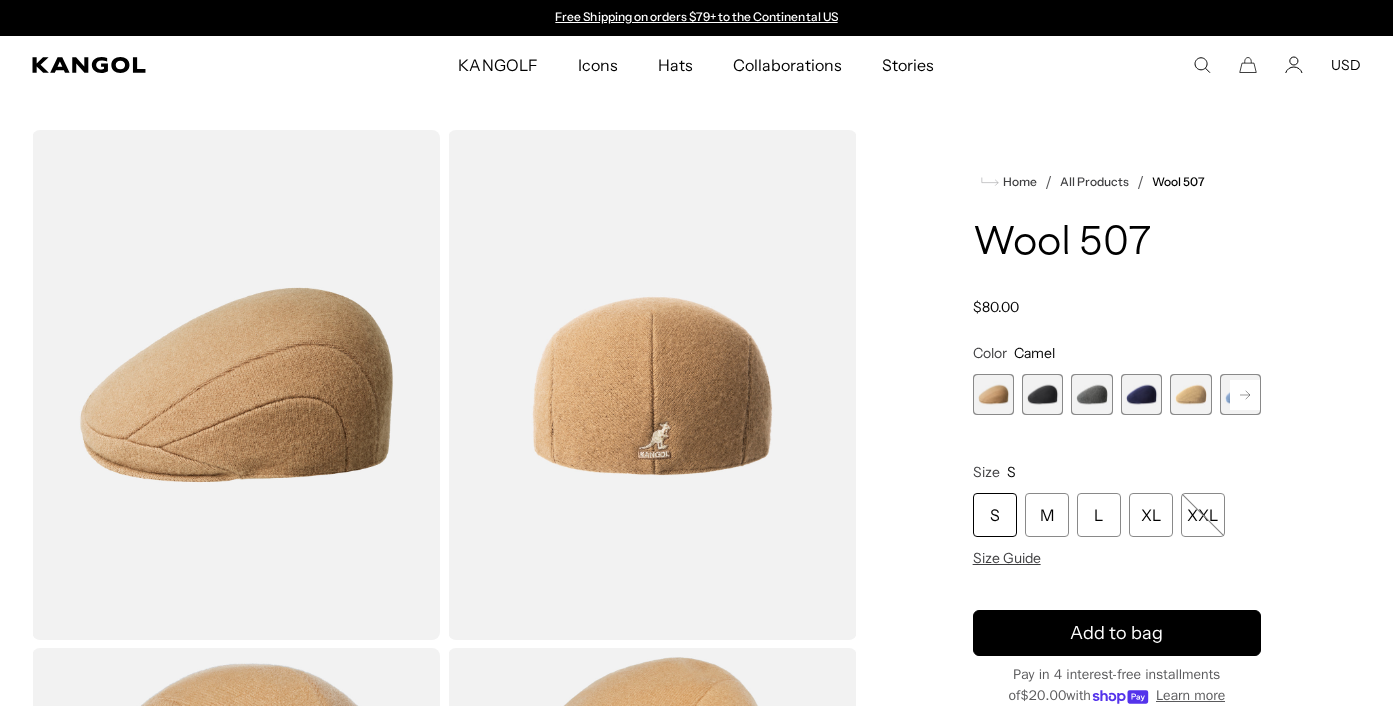 click at bounding box center (1042, 394) 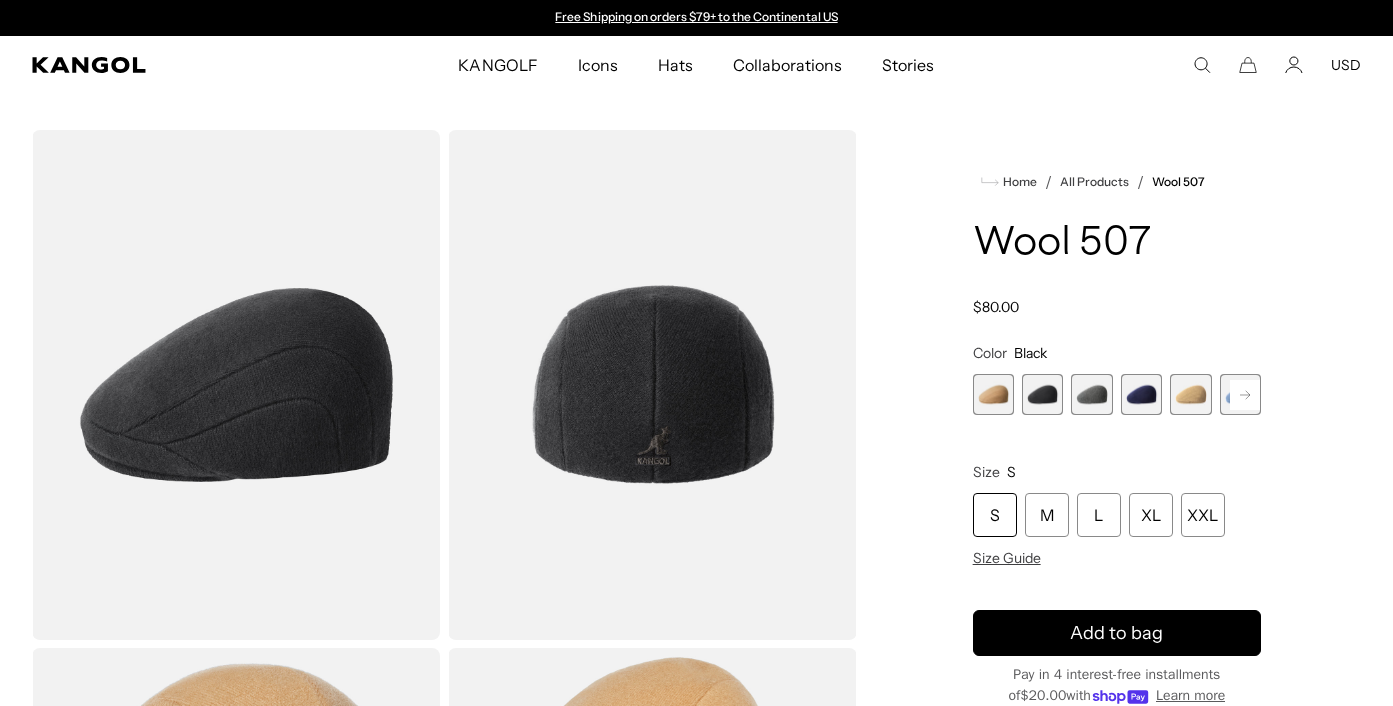 scroll, scrollTop: 0, scrollLeft: 0, axis: both 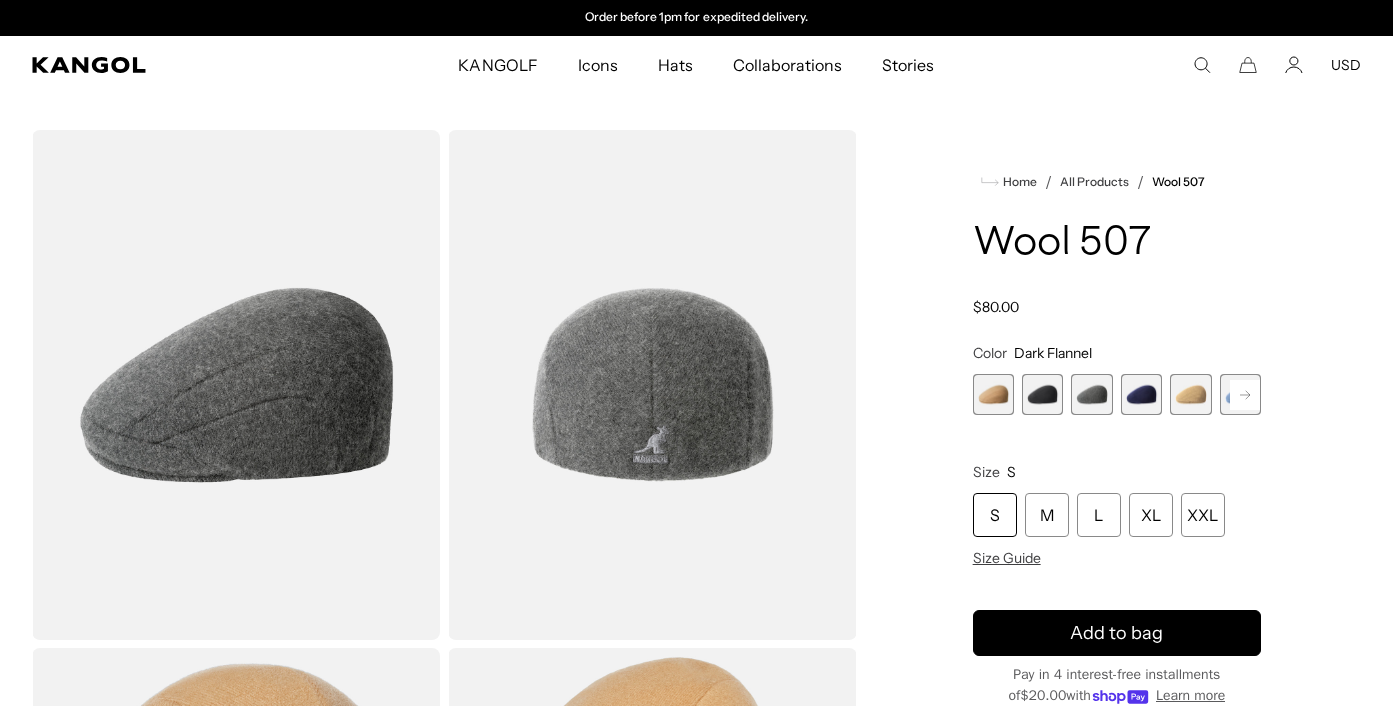 click at bounding box center (1141, 394) 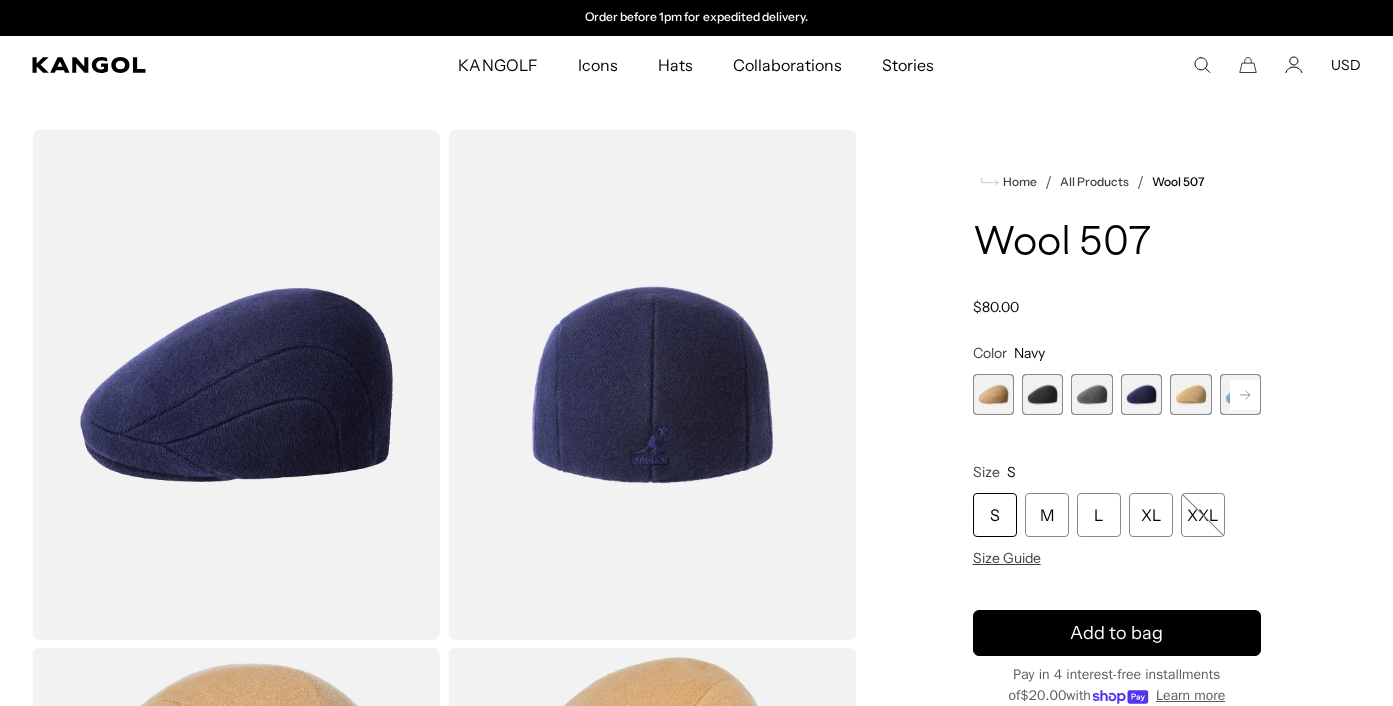 click at bounding box center (1190, 394) 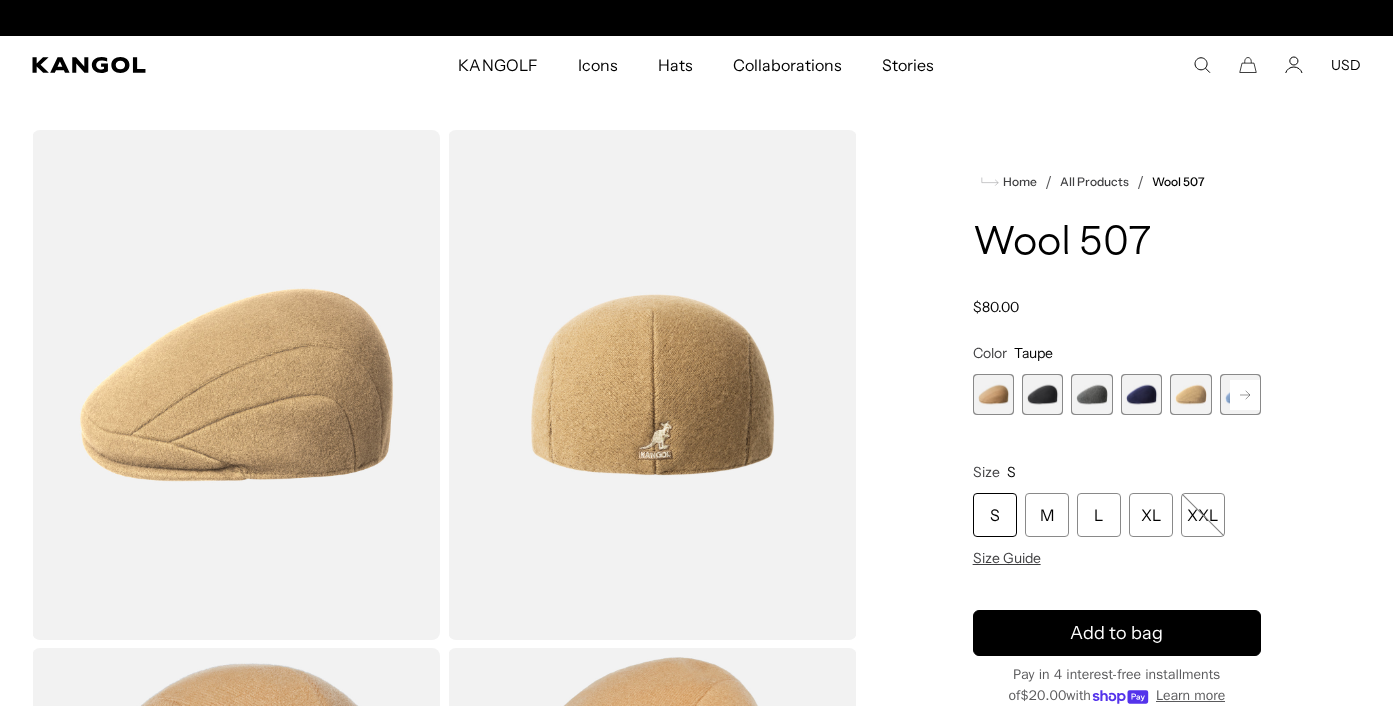 scroll, scrollTop: 0, scrollLeft: 0, axis: both 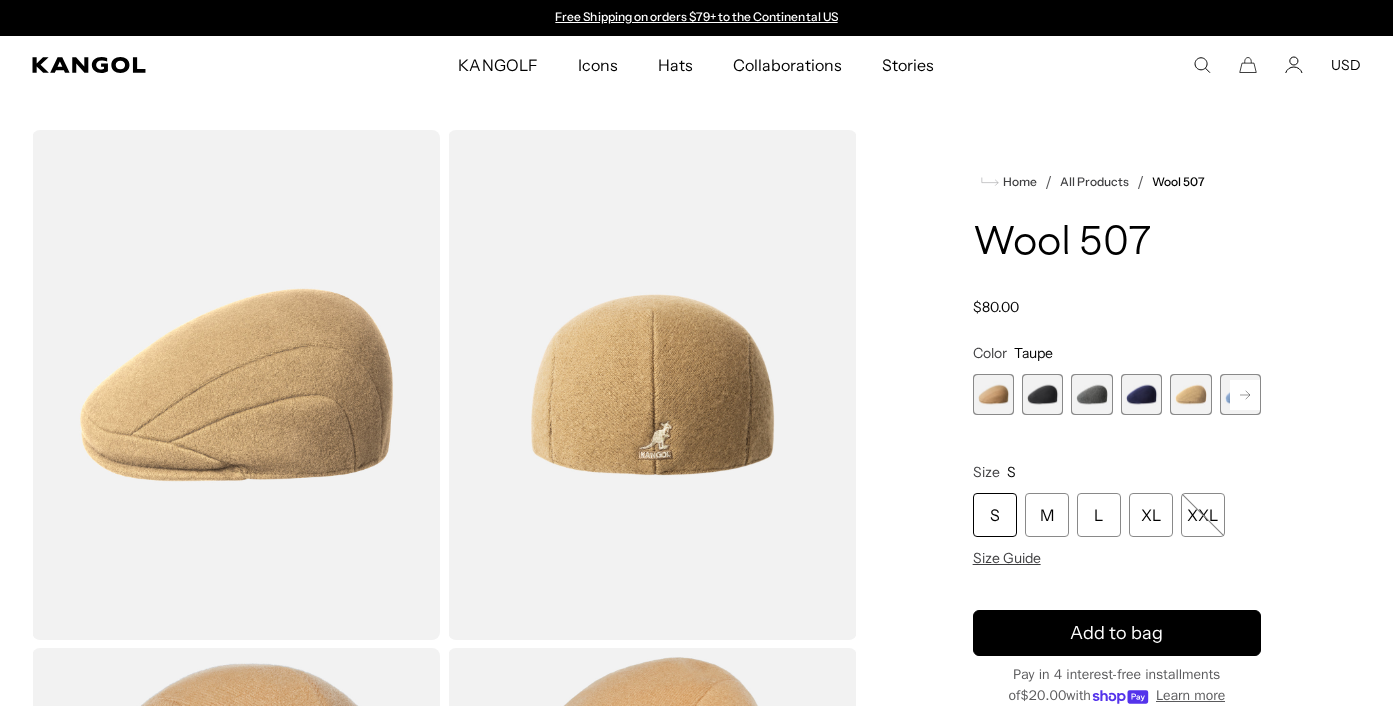 click 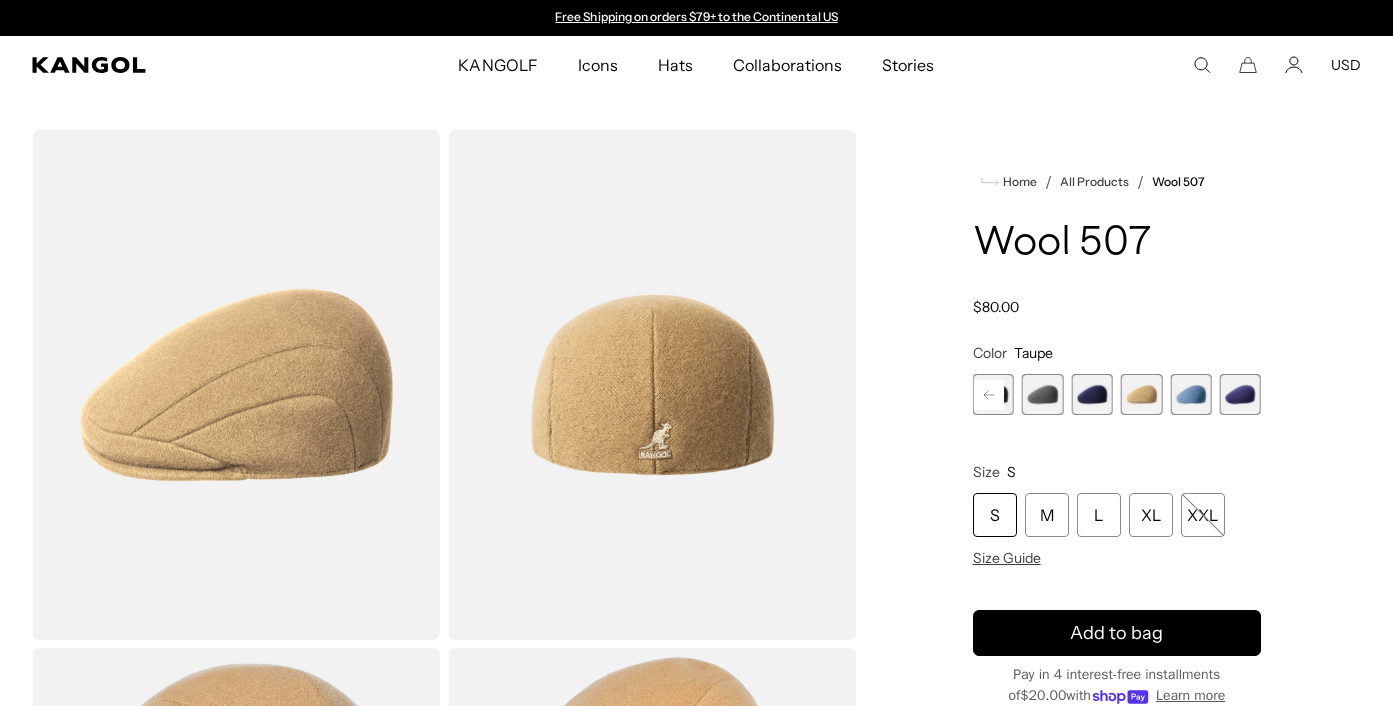 click at bounding box center [1190, 394] 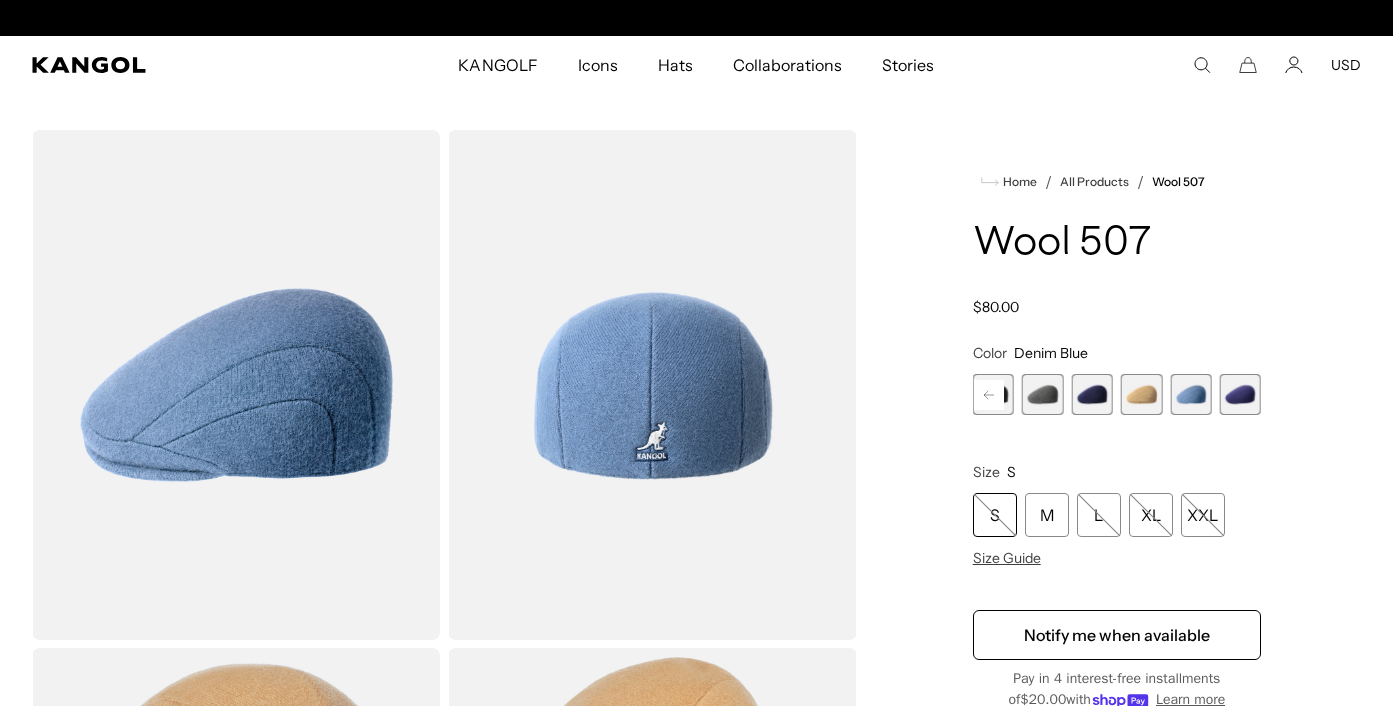 scroll, scrollTop: 0, scrollLeft: 412, axis: horizontal 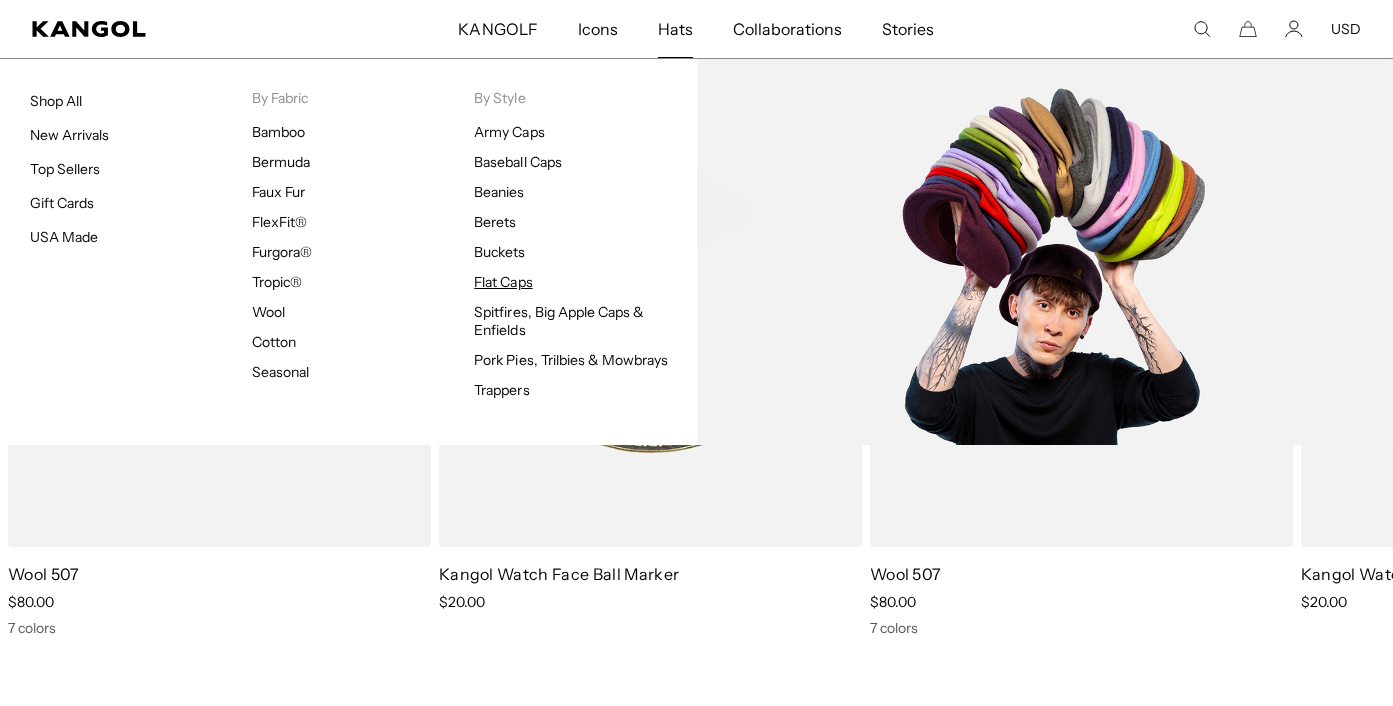 click on "Flat Caps" at bounding box center (503, 282) 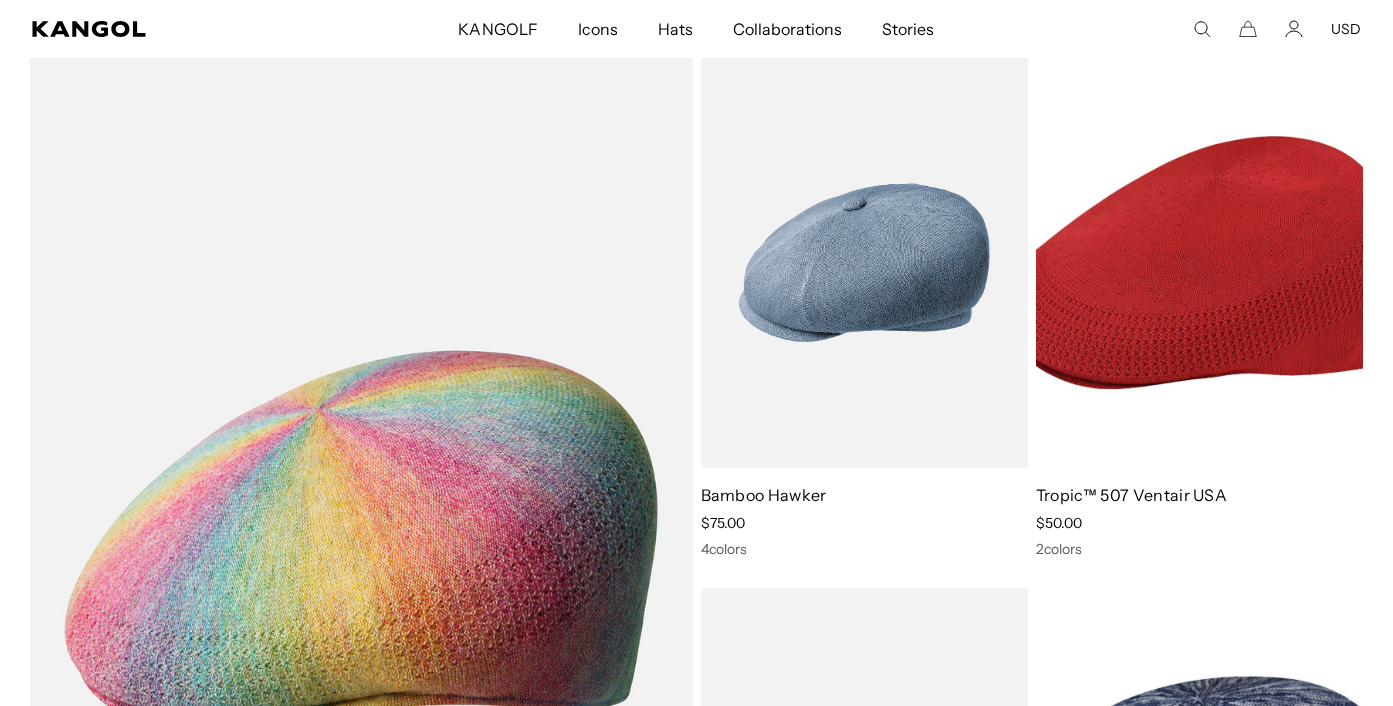 scroll, scrollTop: 1273, scrollLeft: 0, axis: vertical 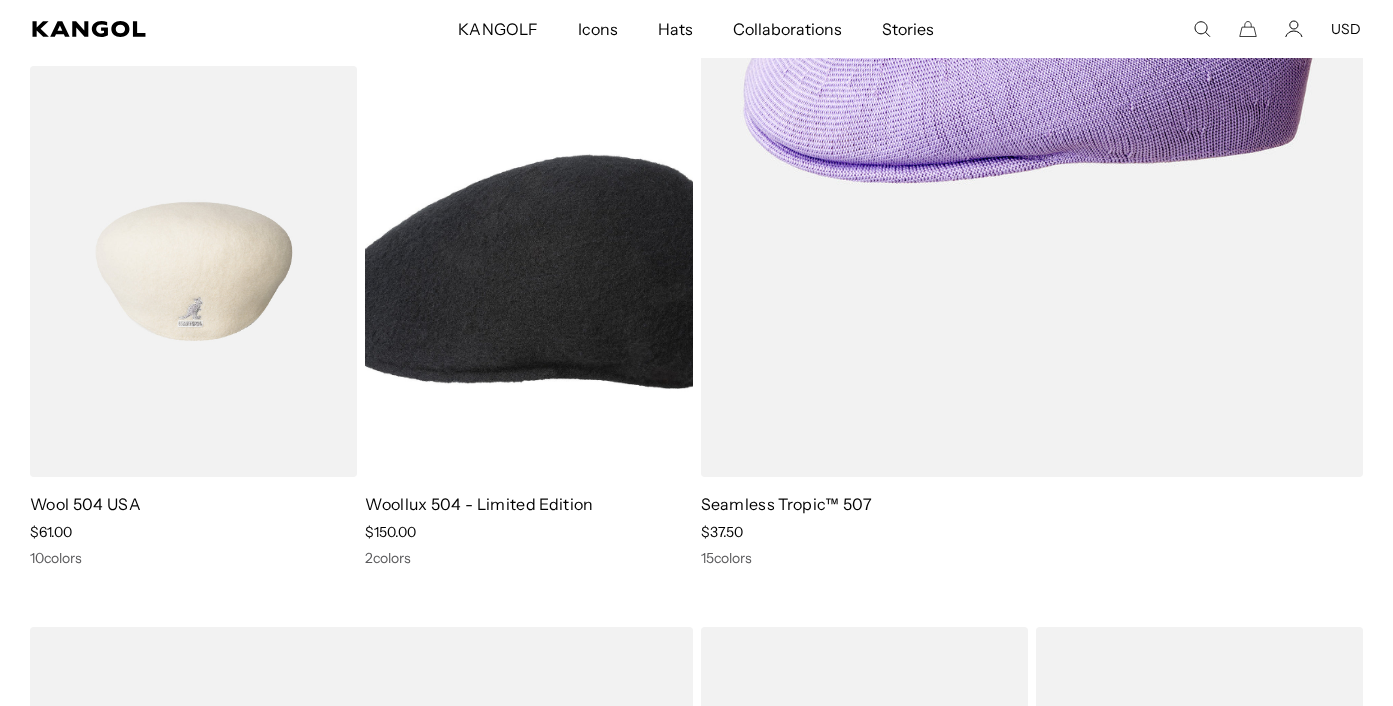 click at bounding box center [193, 271] 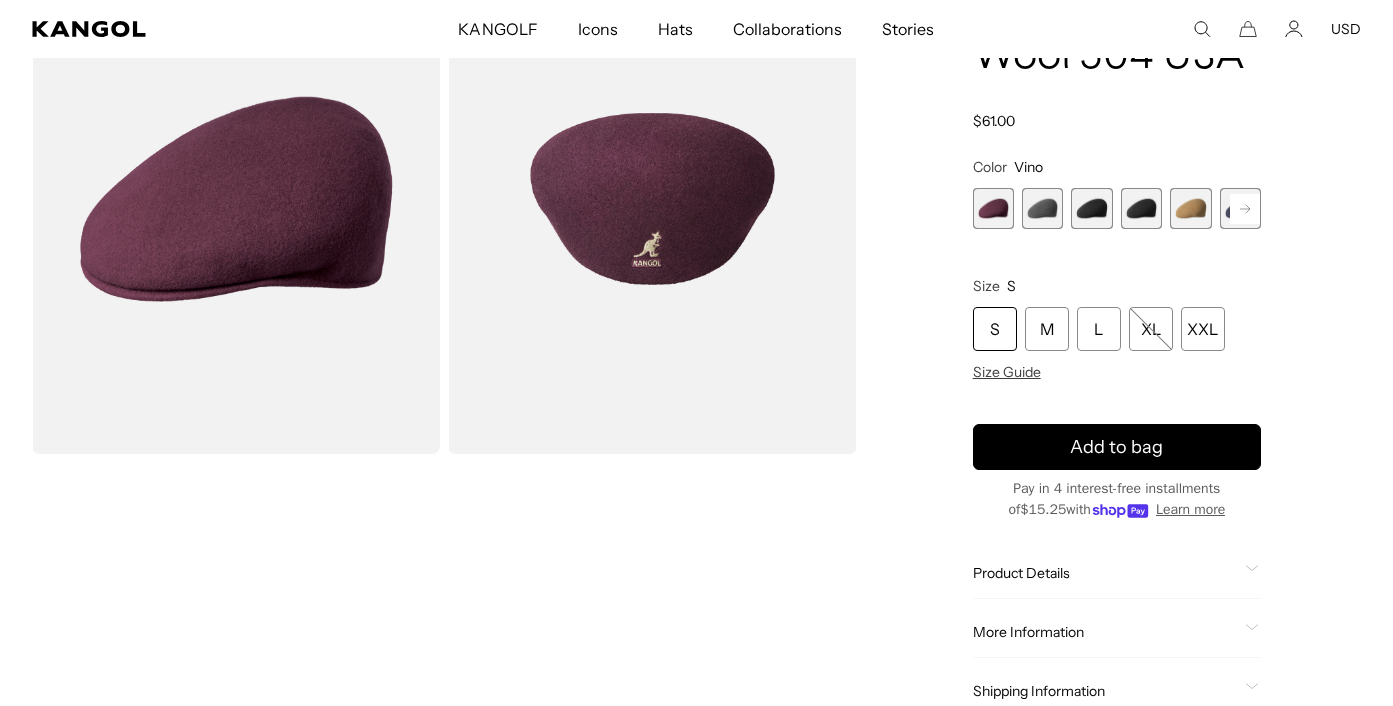 scroll, scrollTop: 168, scrollLeft: 0, axis: vertical 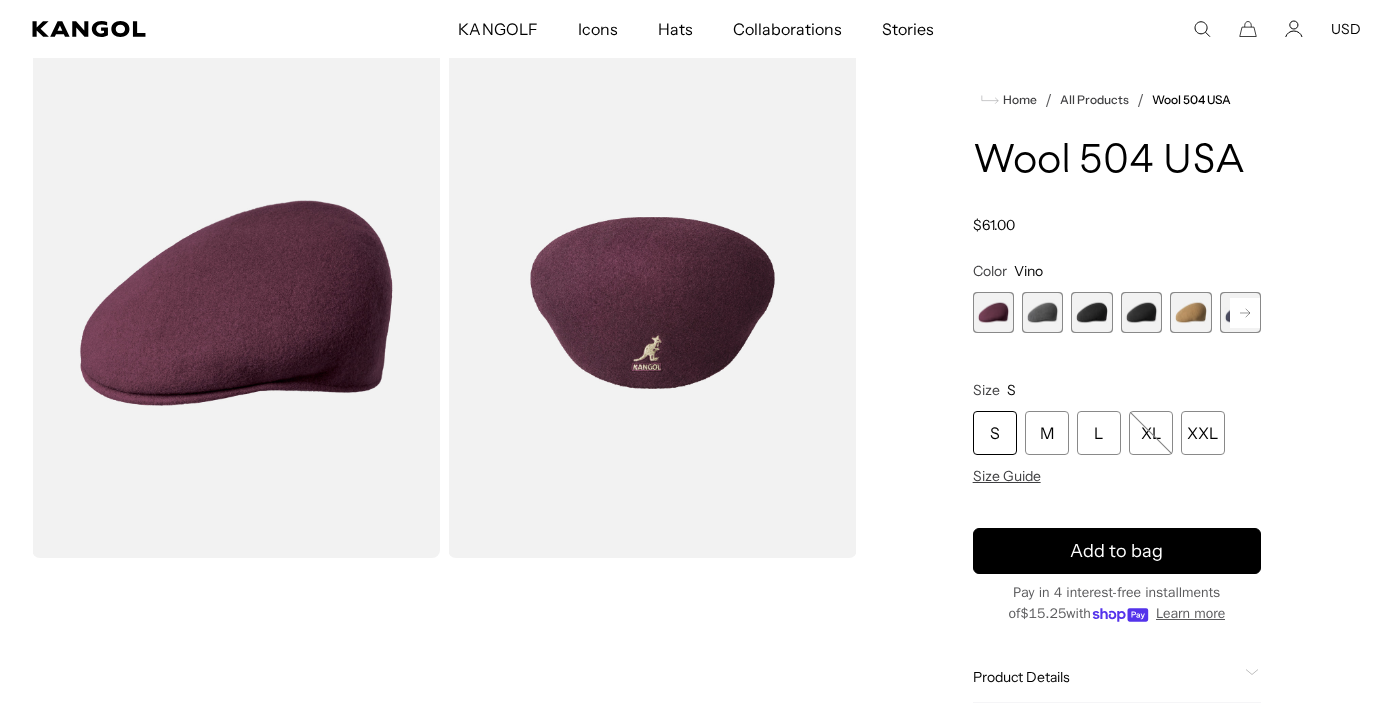 click 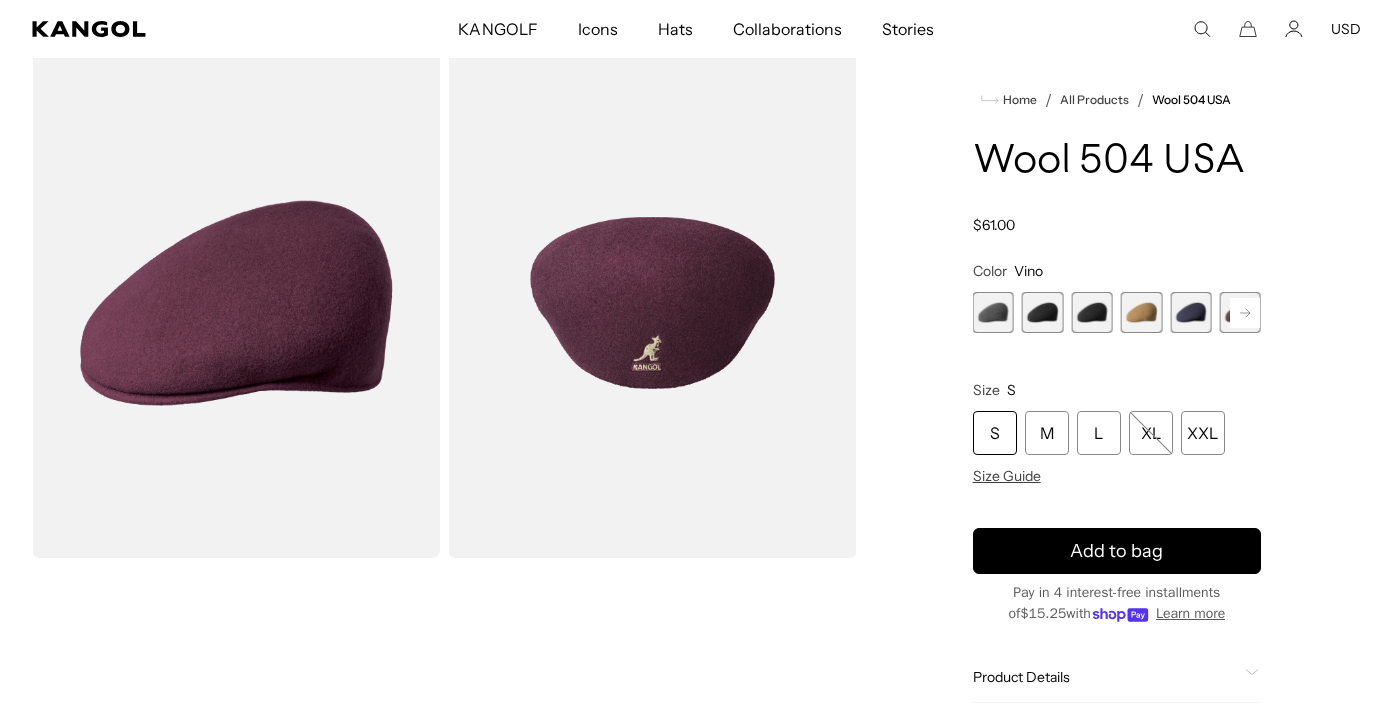 click 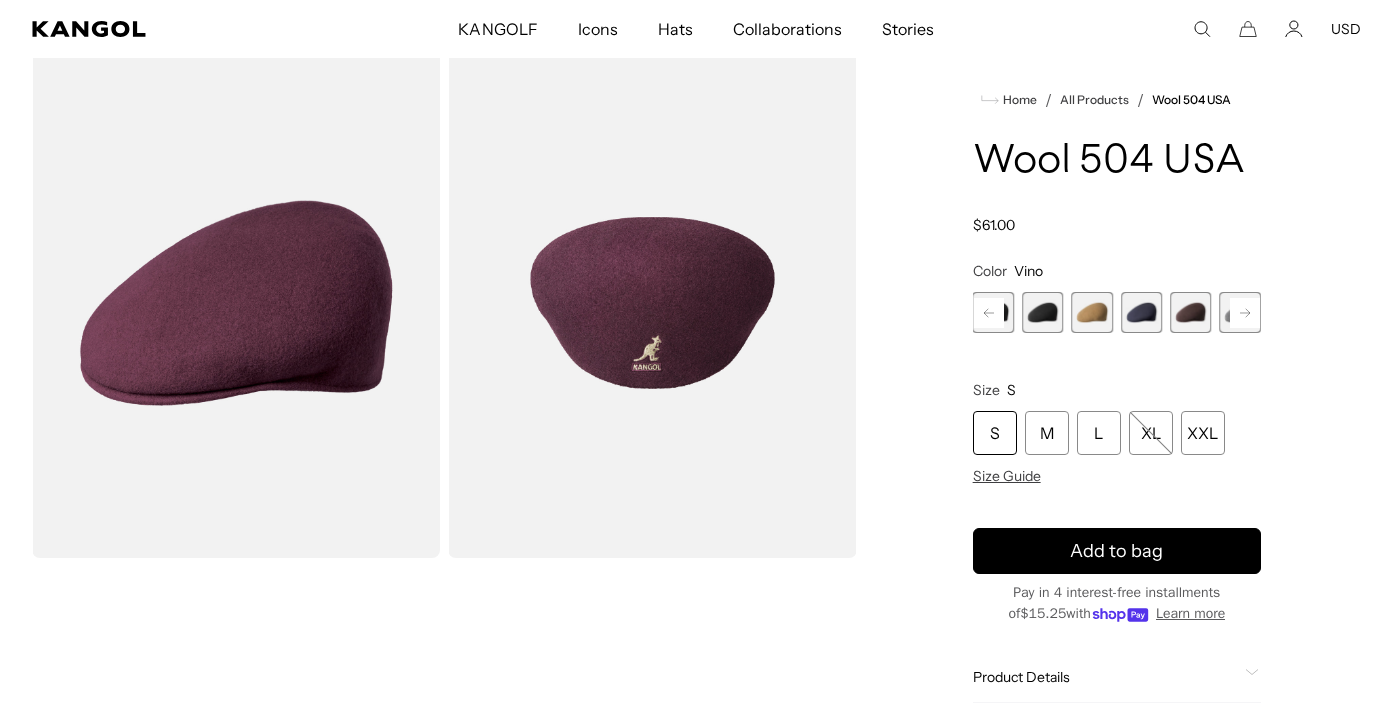 click at bounding box center (1190, 312) 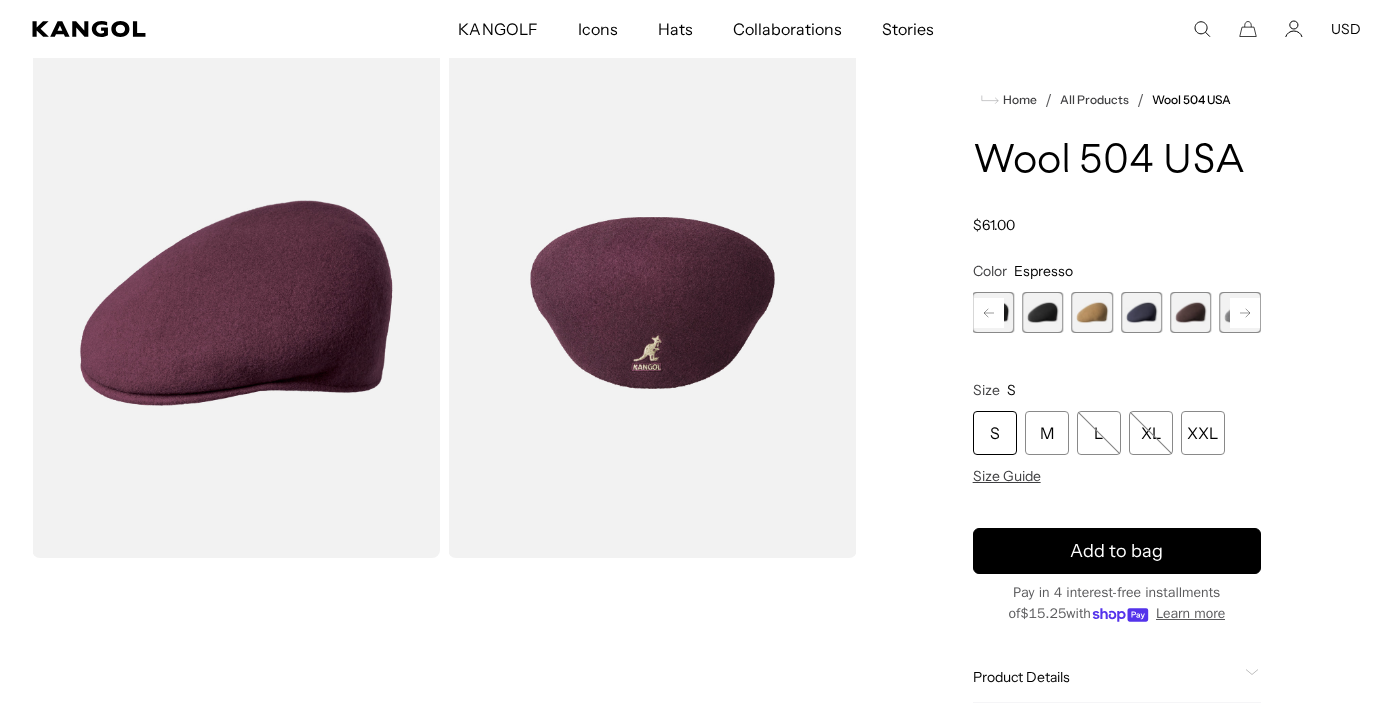 scroll, scrollTop: 0, scrollLeft: 0, axis: both 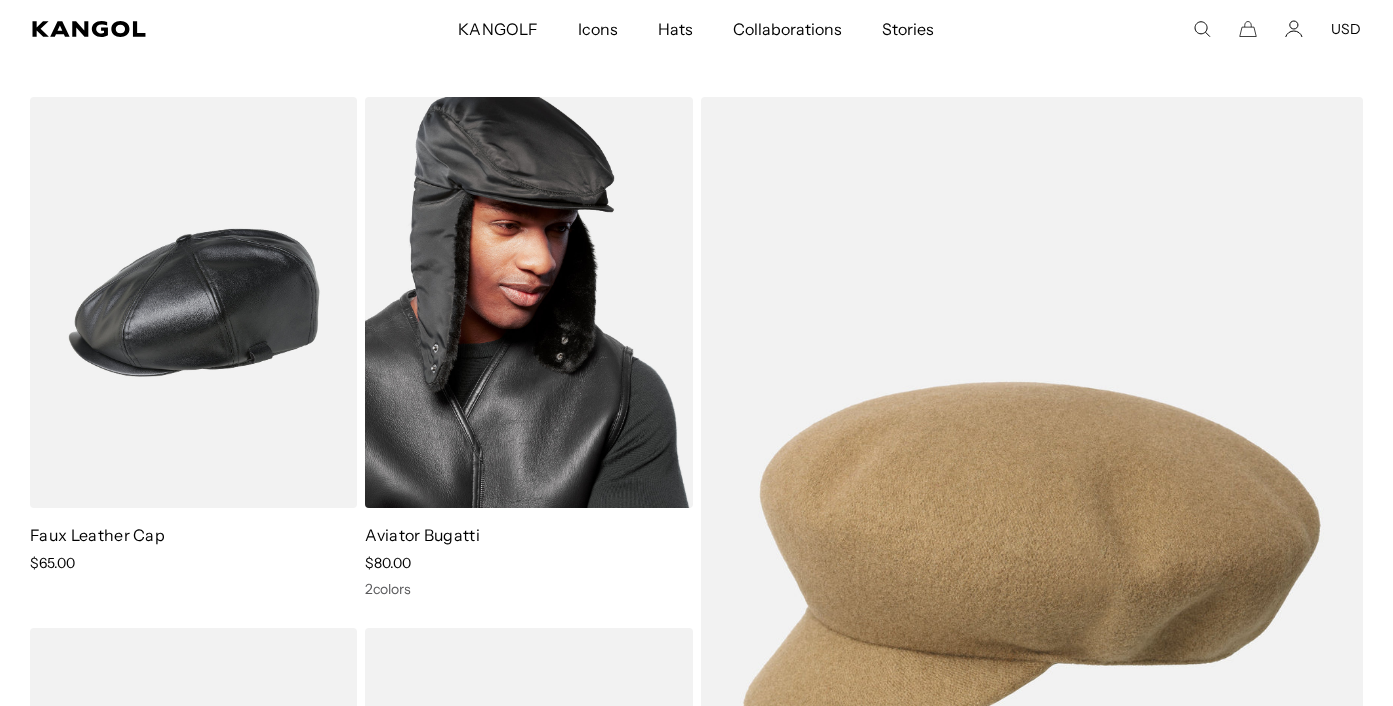 click at bounding box center (528, 302) 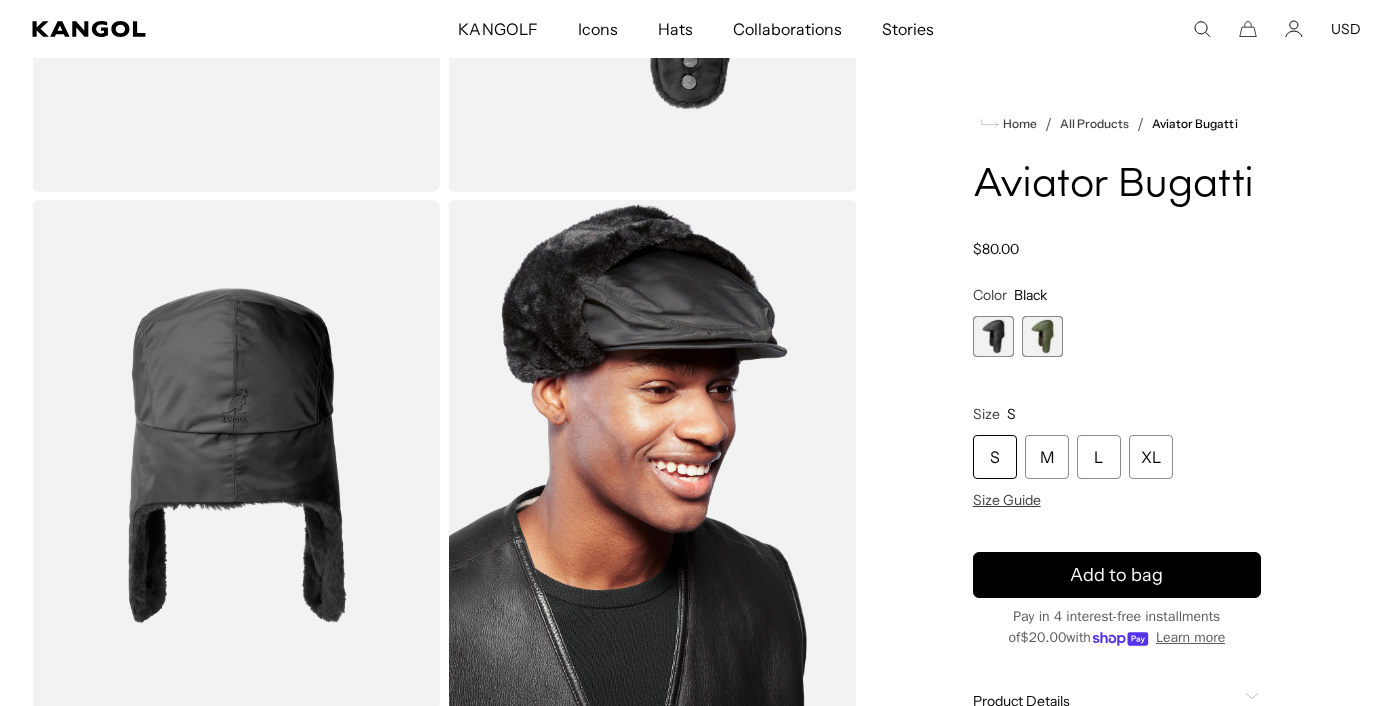 scroll, scrollTop: 0, scrollLeft: 0, axis: both 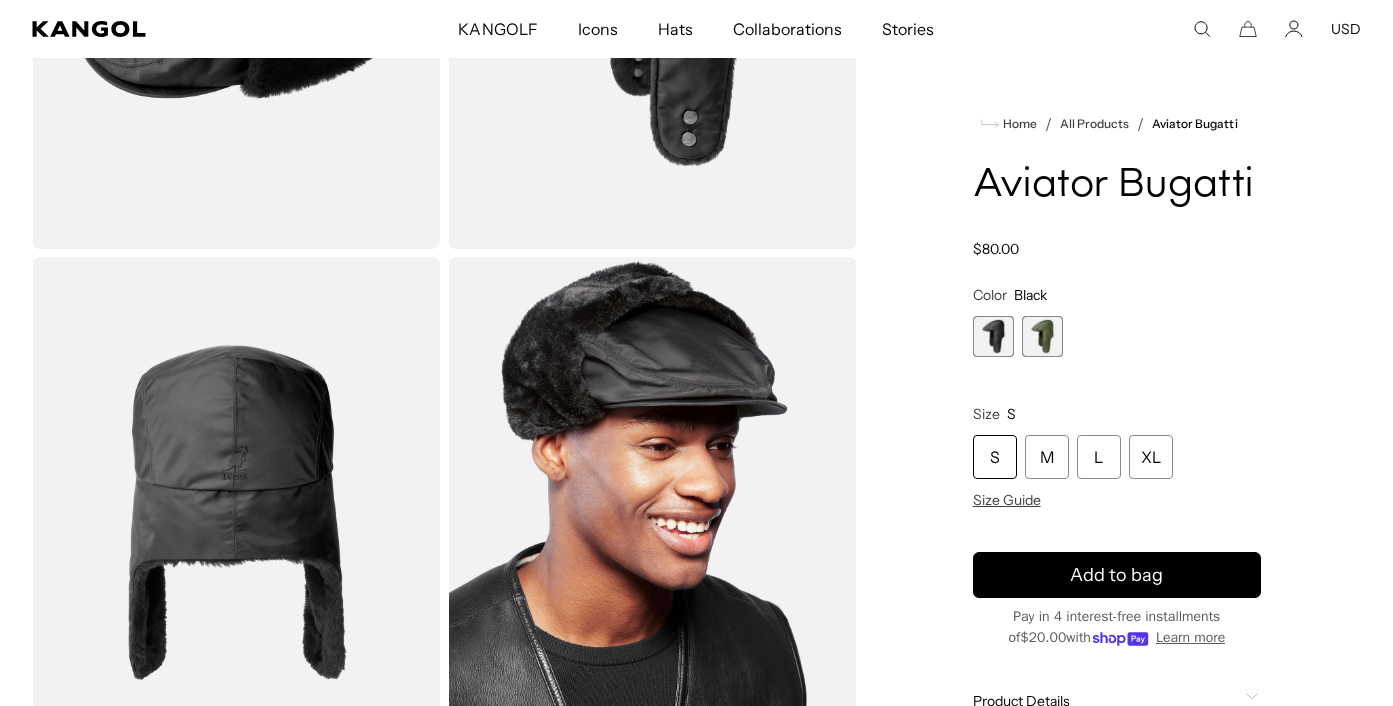 click at bounding box center (1042, 336) 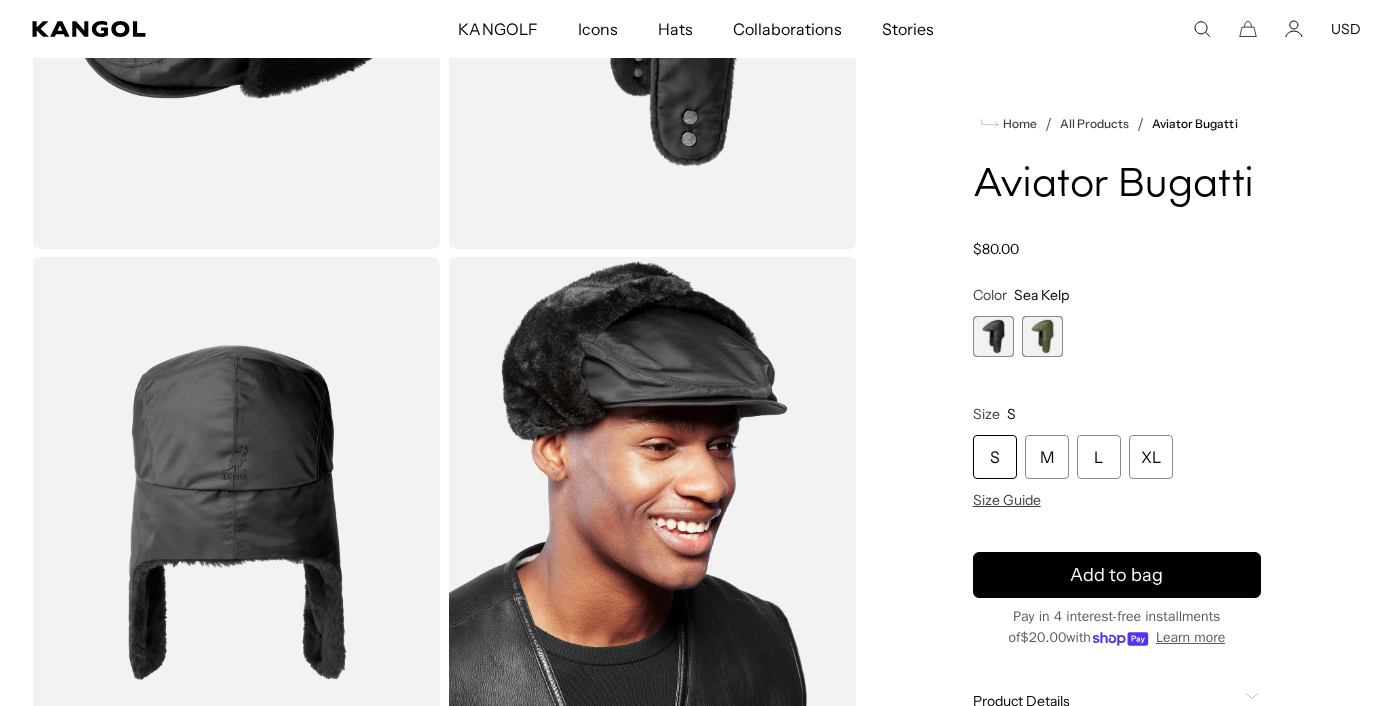 scroll, scrollTop: 0, scrollLeft: 412, axis: horizontal 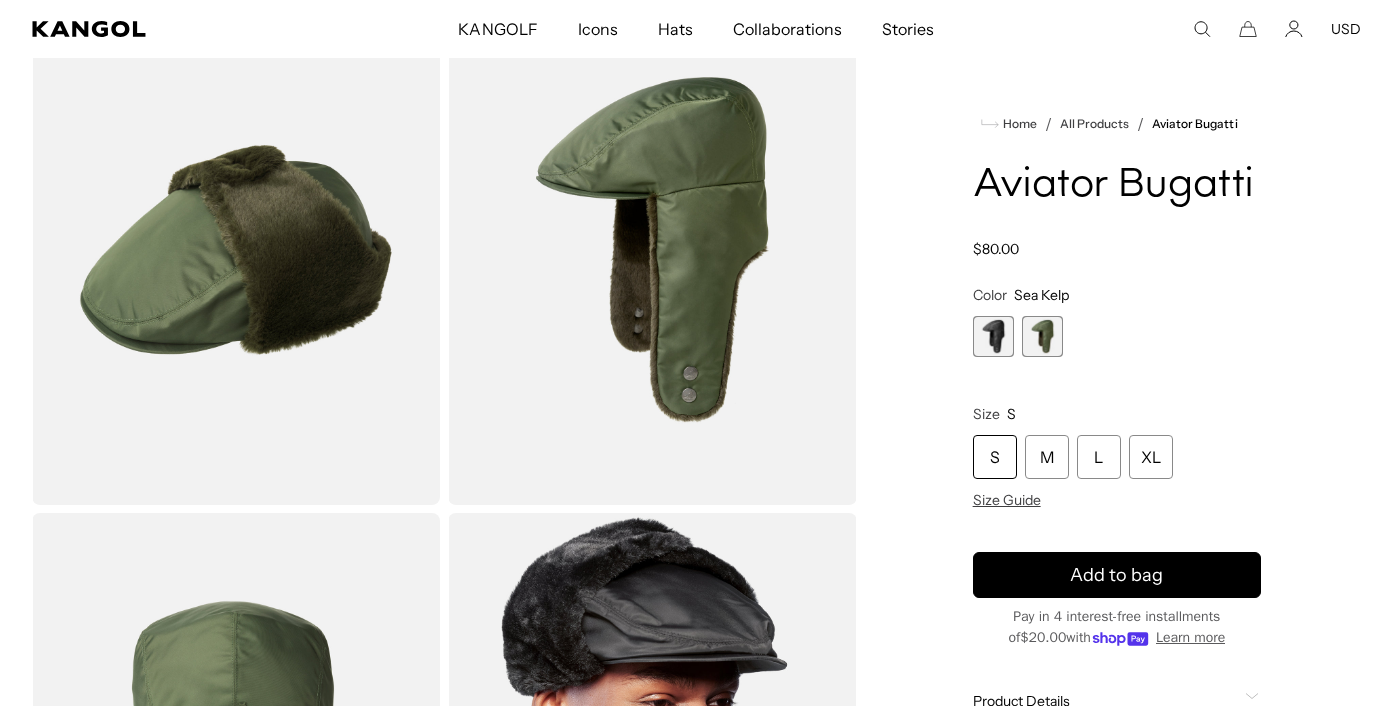 click at bounding box center (993, 336) 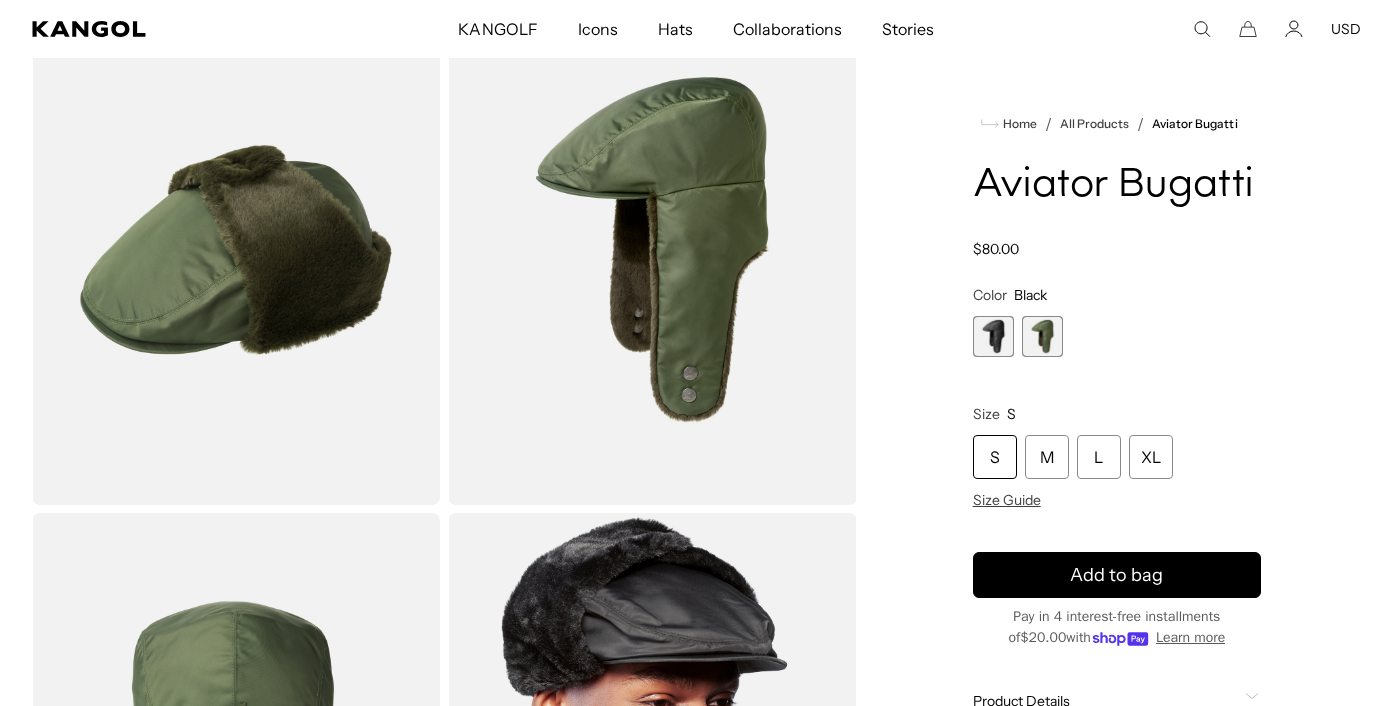 scroll, scrollTop: 0, scrollLeft: 0, axis: both 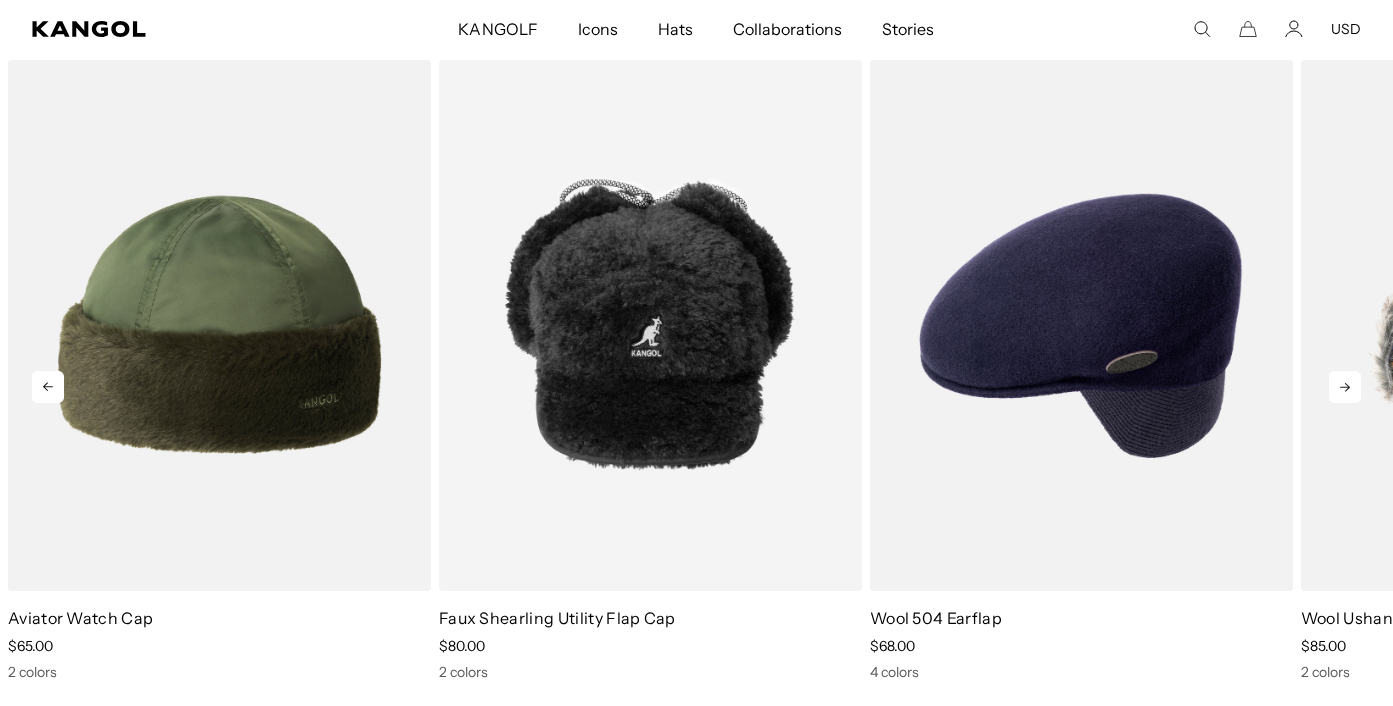 click 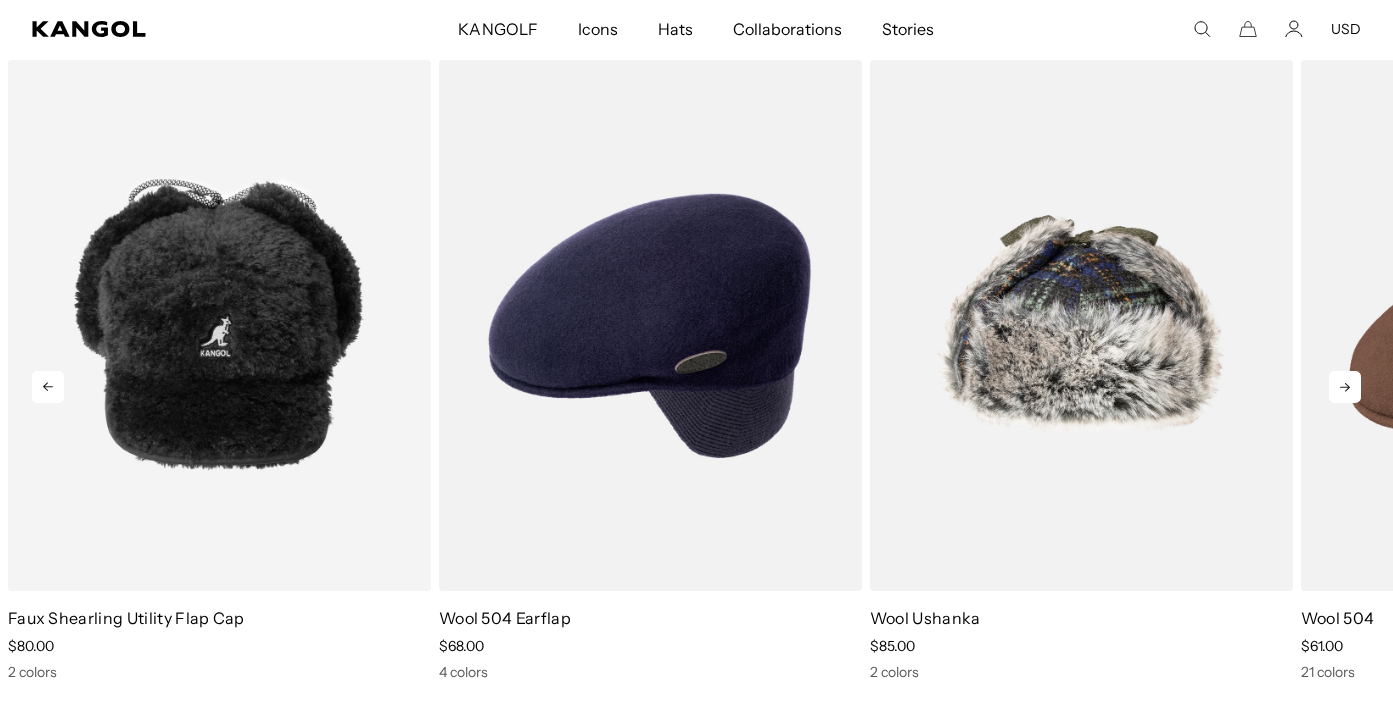 click 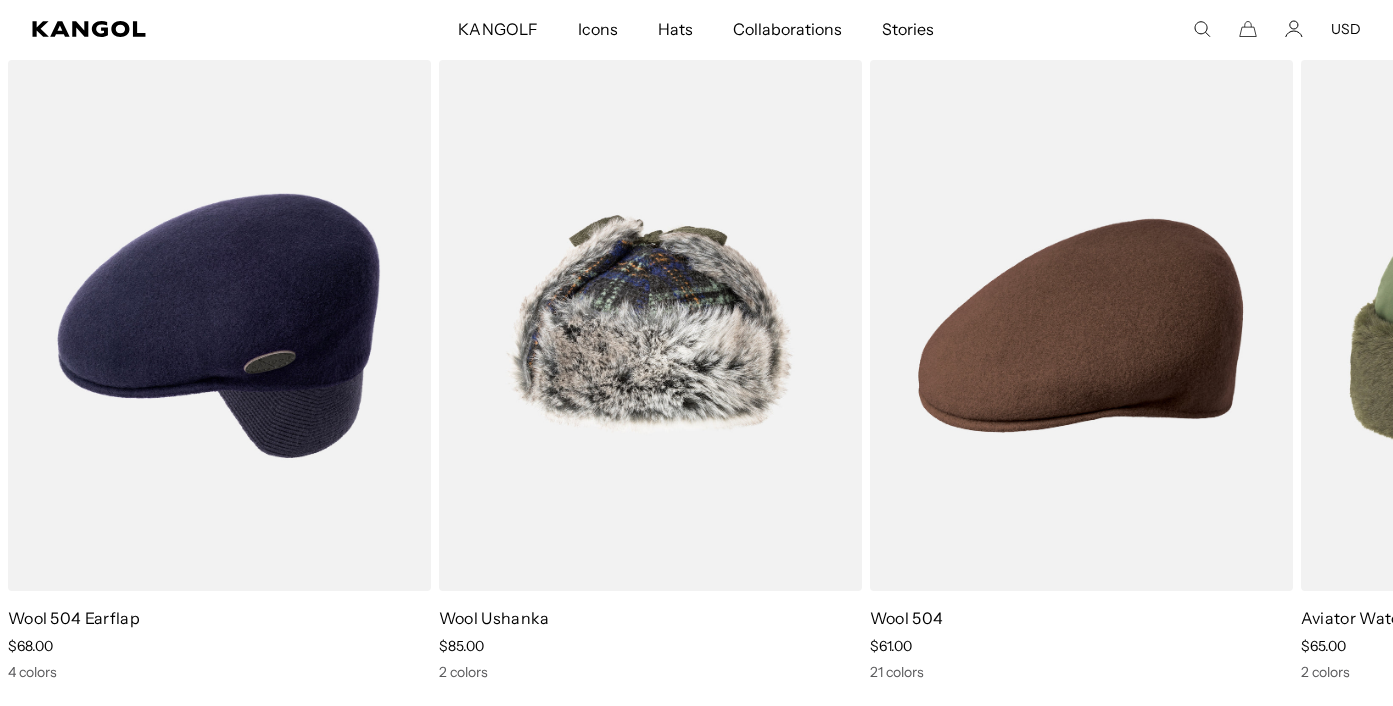 scroll, scrollTop: 0, scrollLeft: 0, axis: both 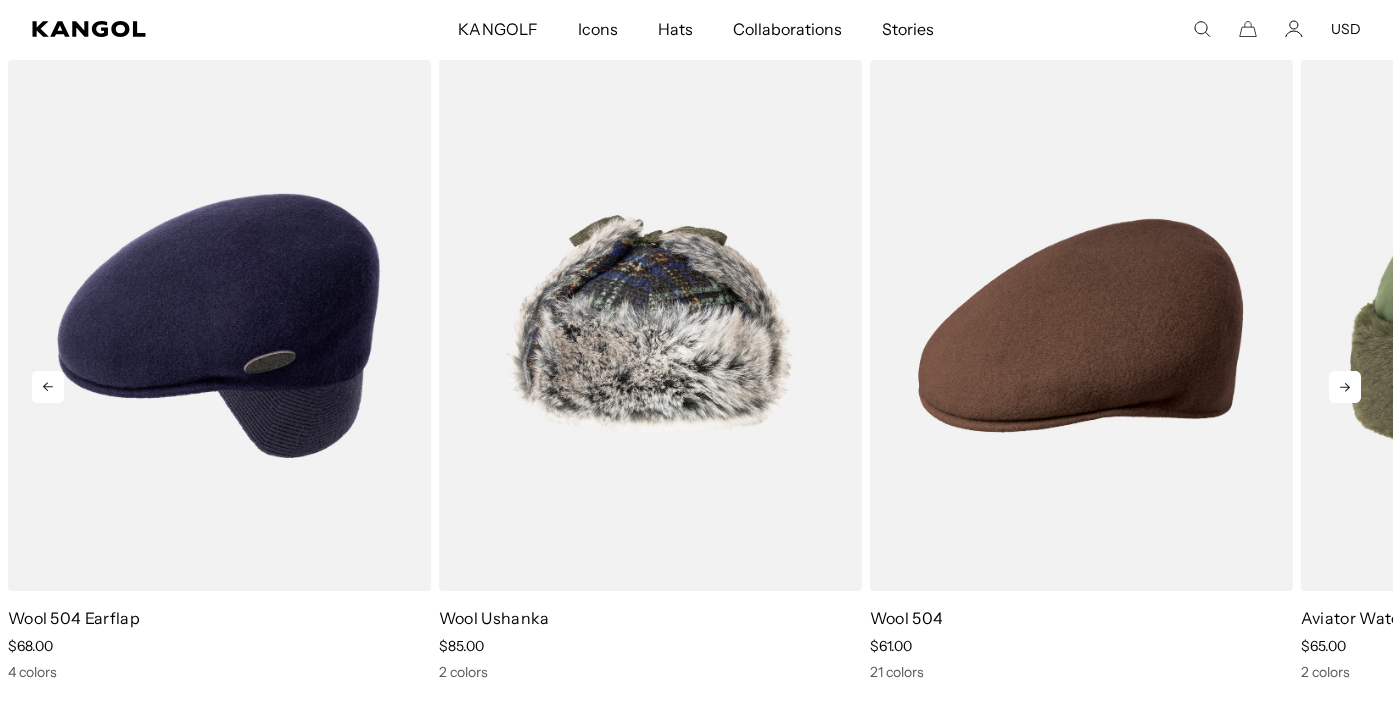 click 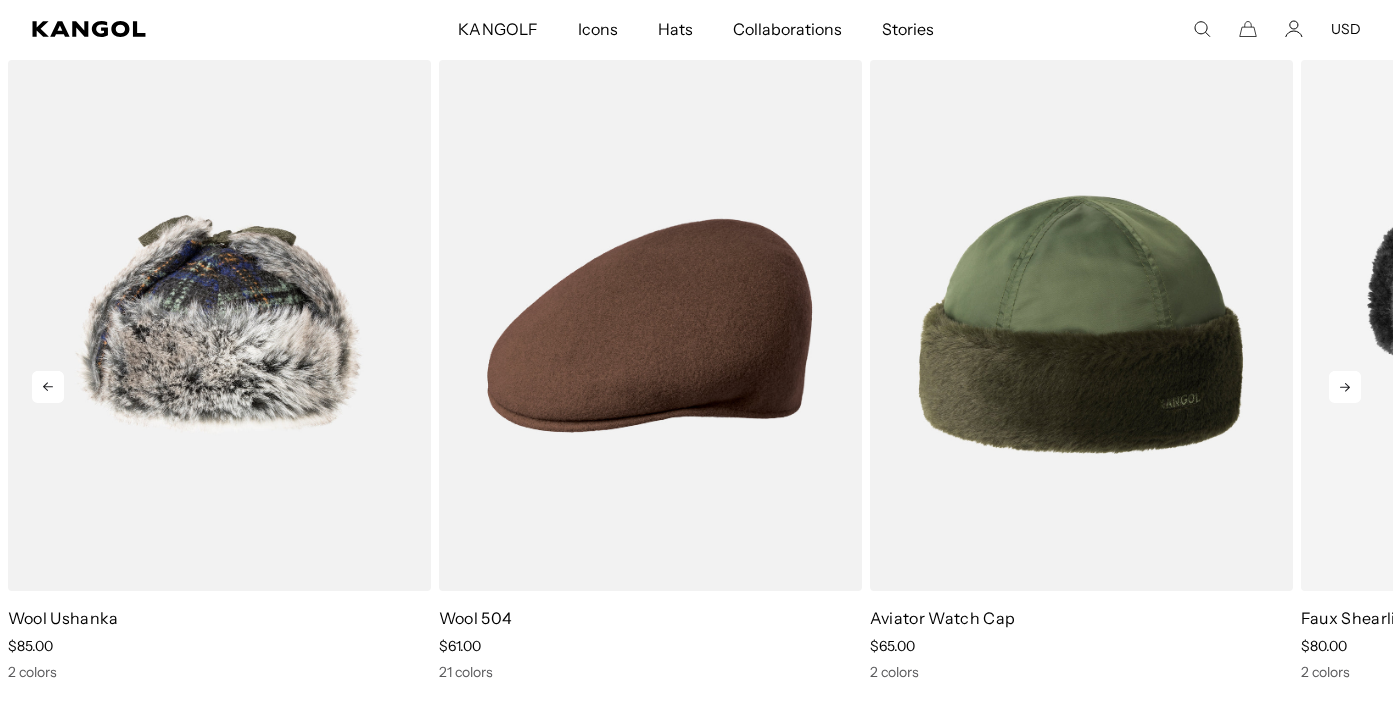 scroll, scrollTop: 0, scrollLeft: 412, axis: horizontal 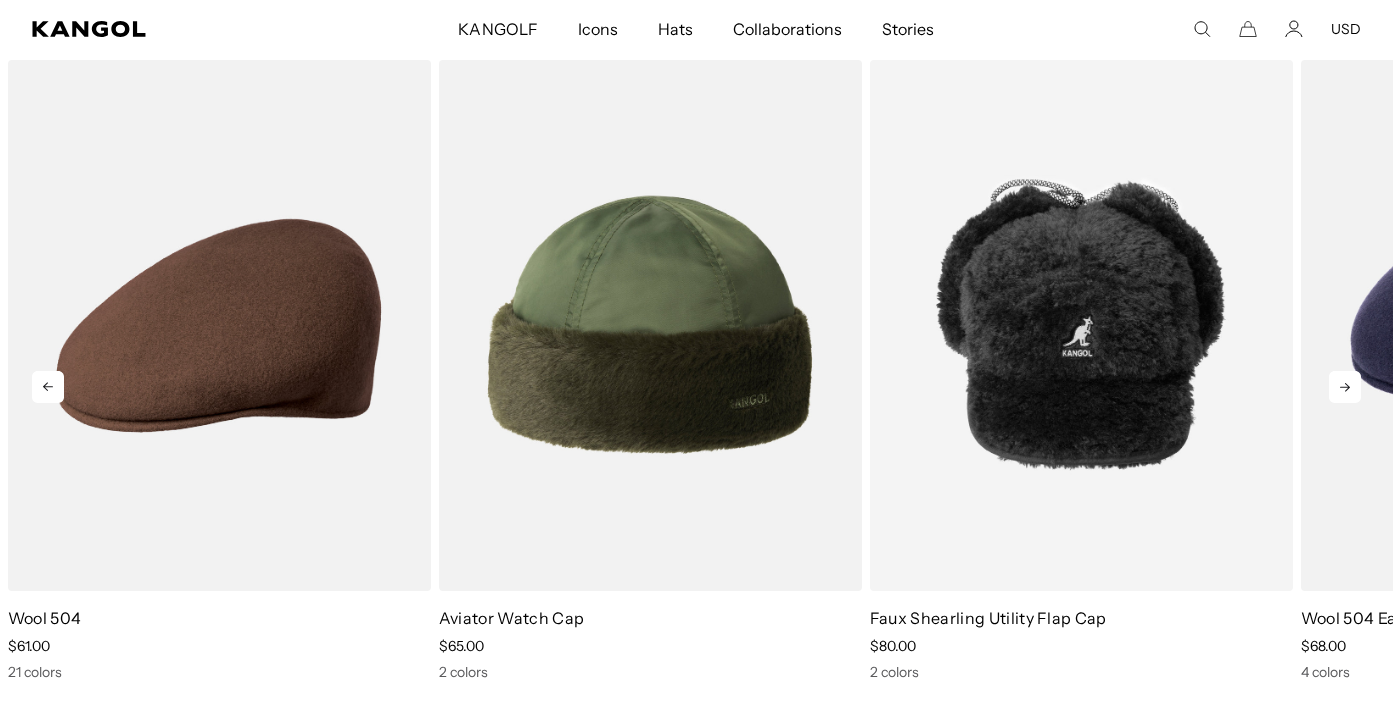 click 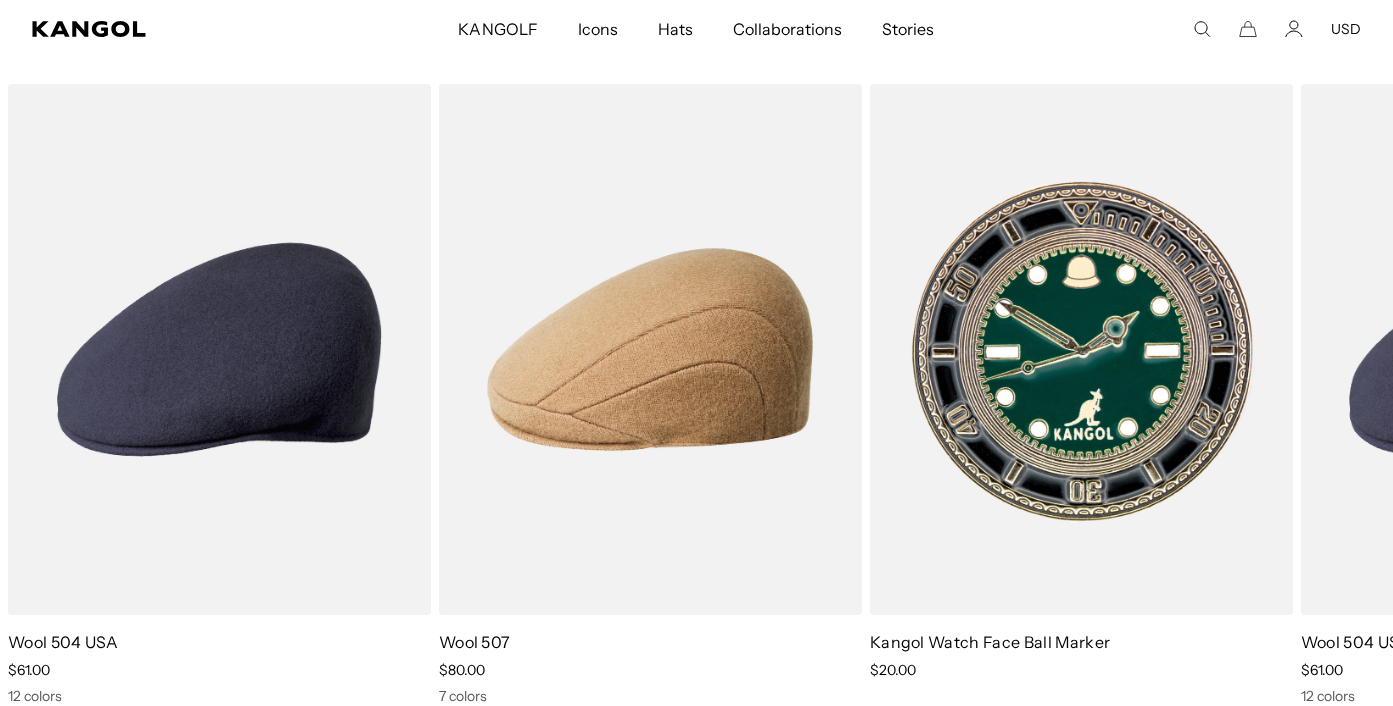scroll, scrollTop: 2649, scrollLeft: 0, axis: vertical 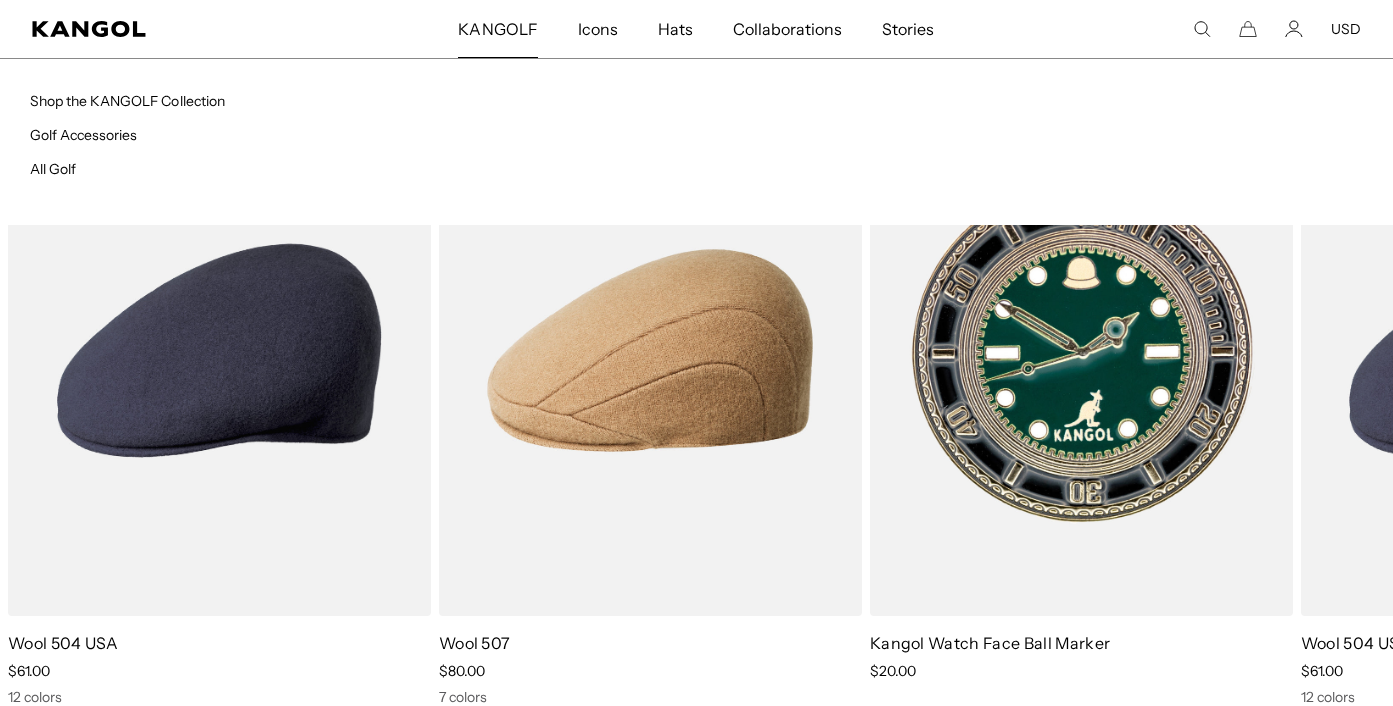 click on "KANGOLF" at bounding box center [497, 29] 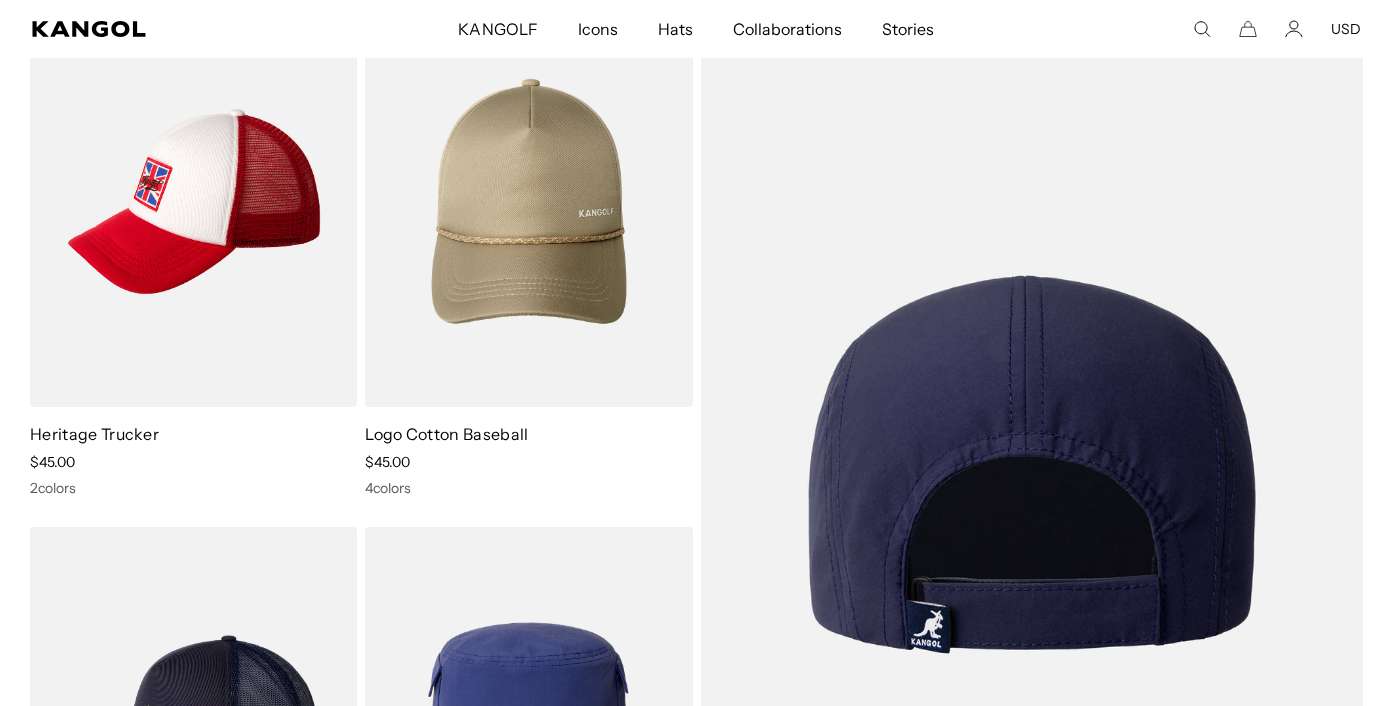 scroll, scrollTop: 1171, scrollLeft: 0, axis: vertical 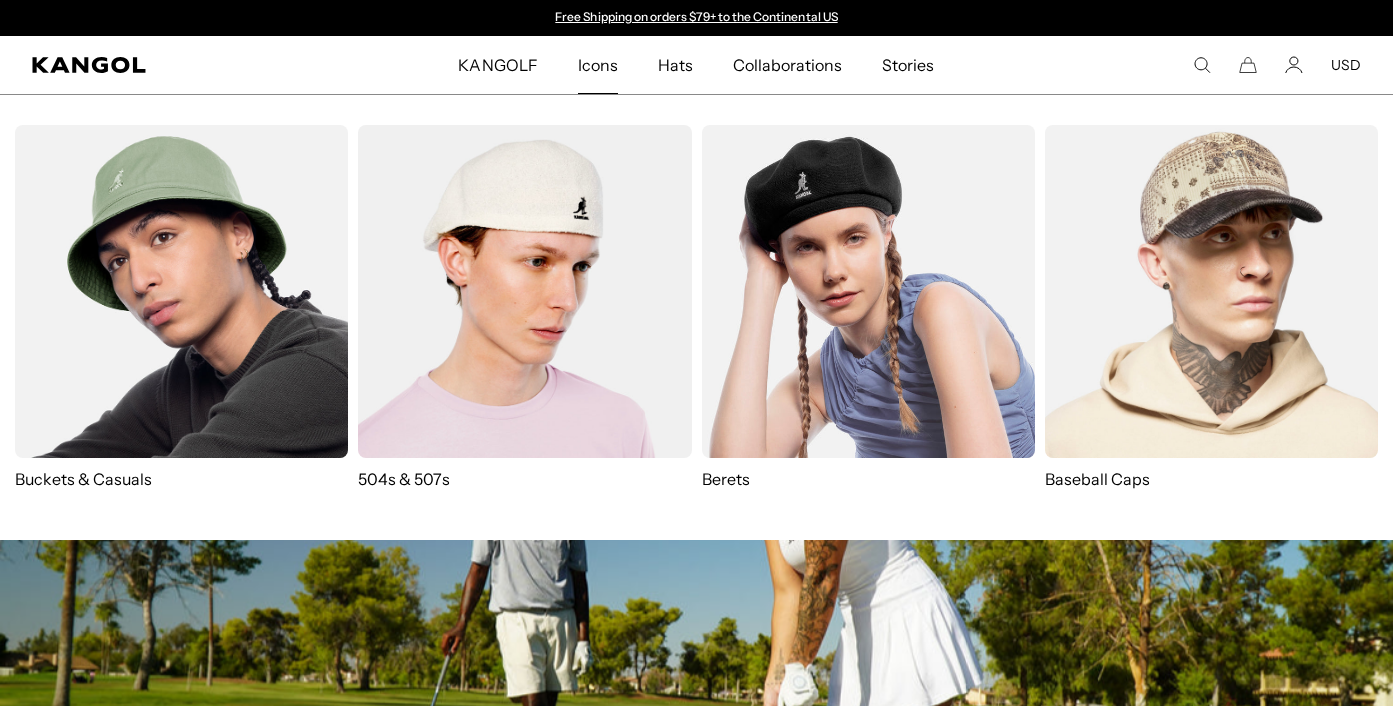 click on "Icons" at bounding box center [598, 65] 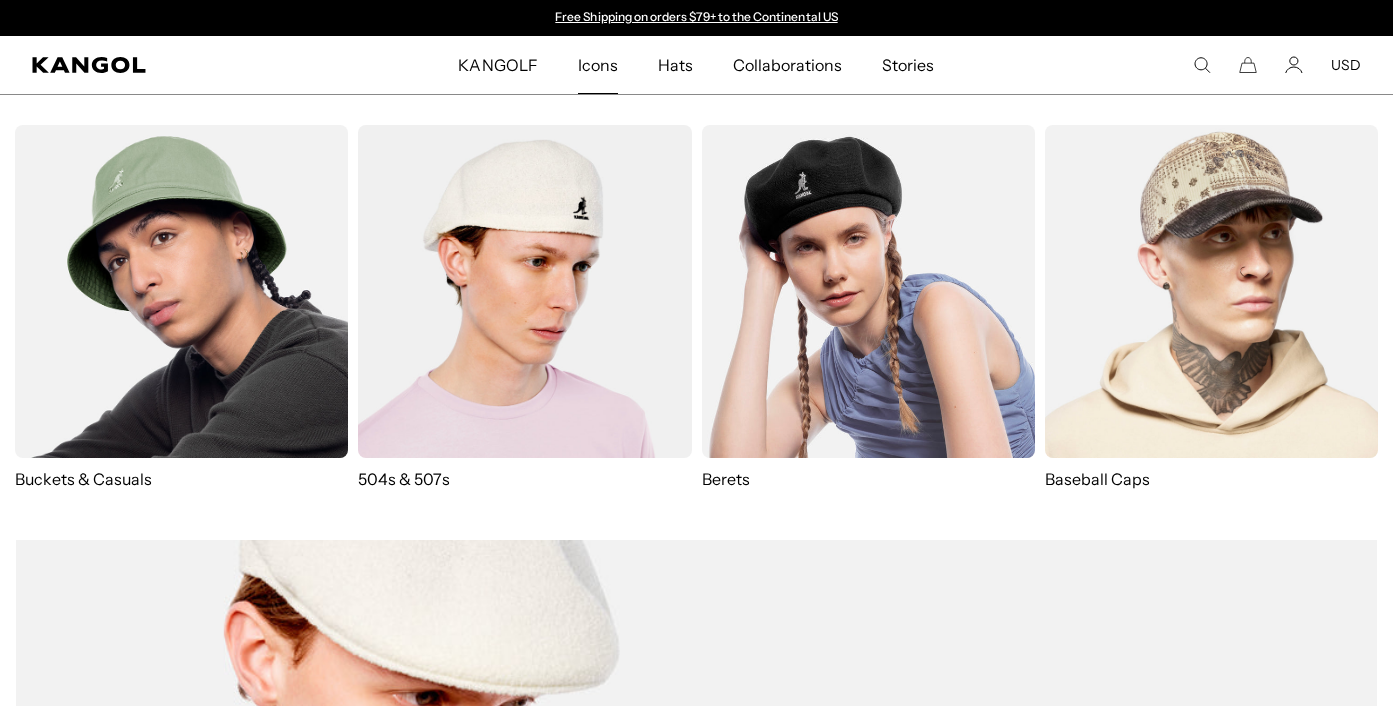scroll, scrollTop: 0, scrollLeft: 0, axis: both 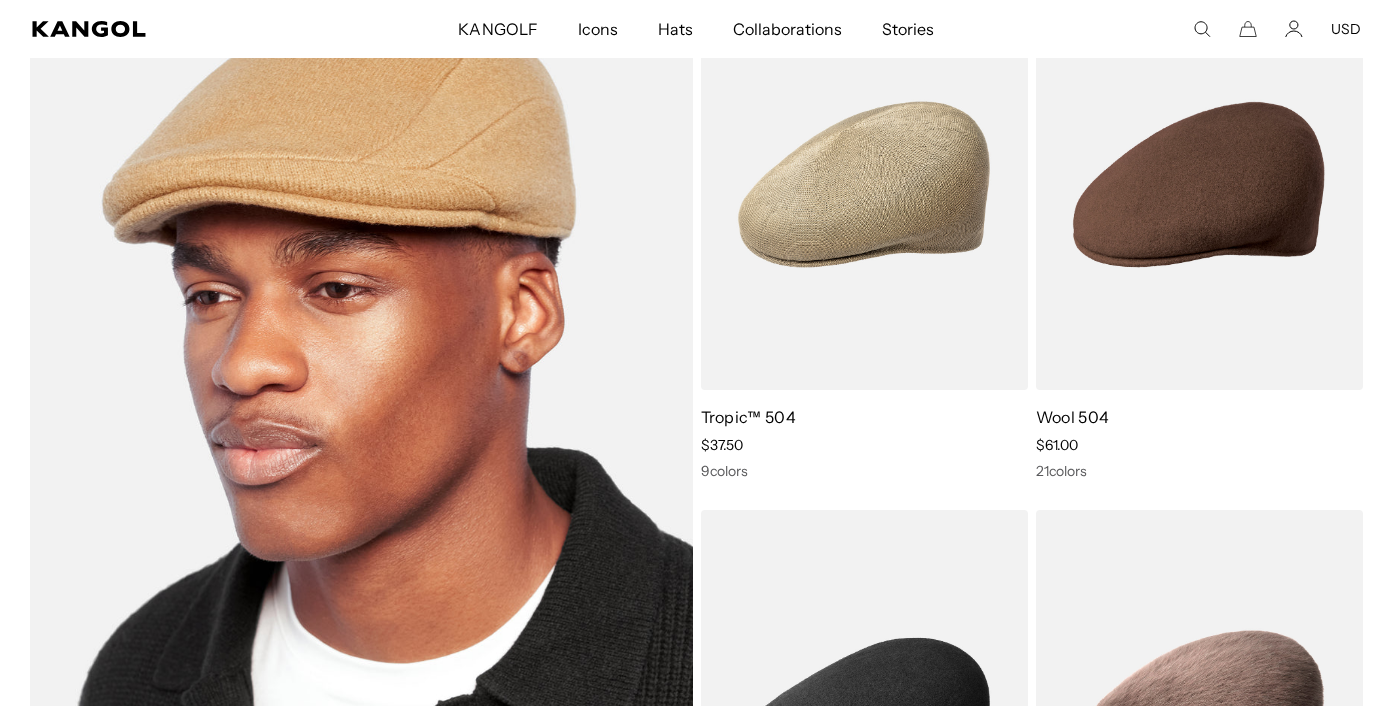 click at bounding box center (361, 450) 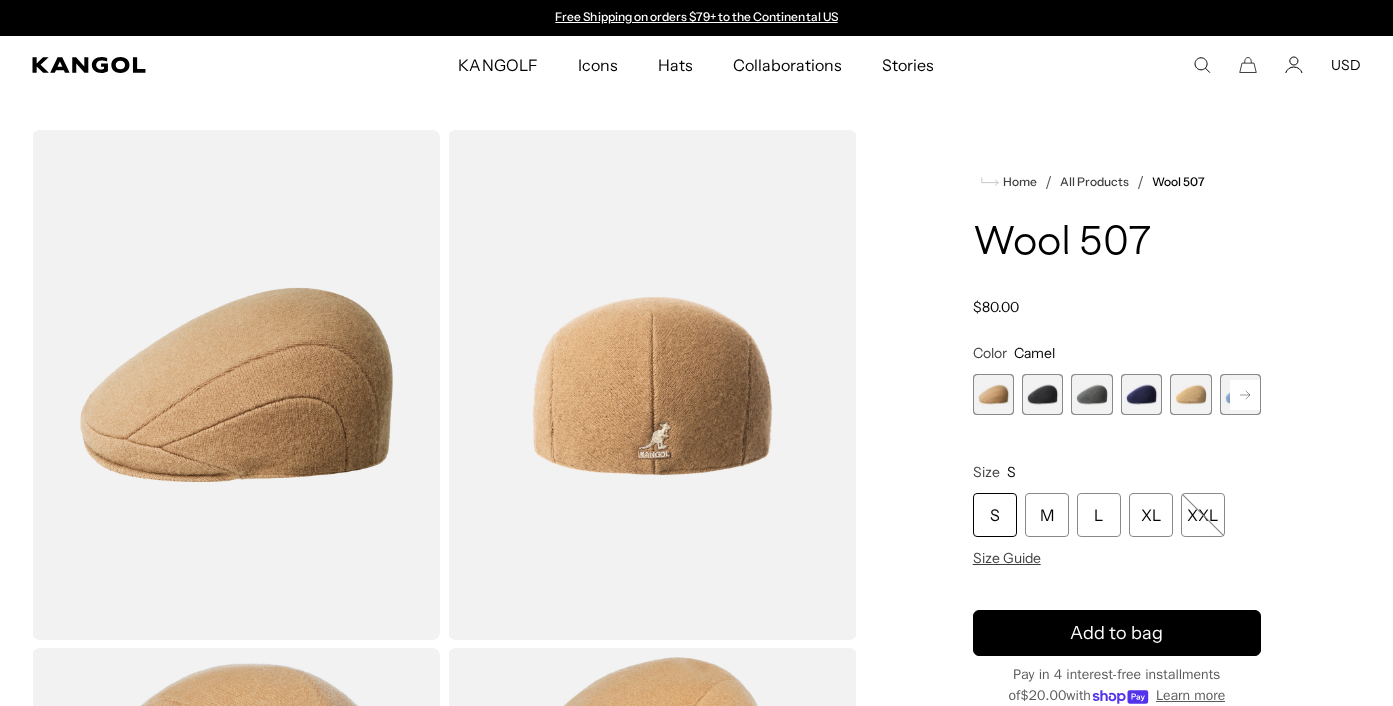 scroll, scrollTop: 0, scrollLeft: 0, axis: both 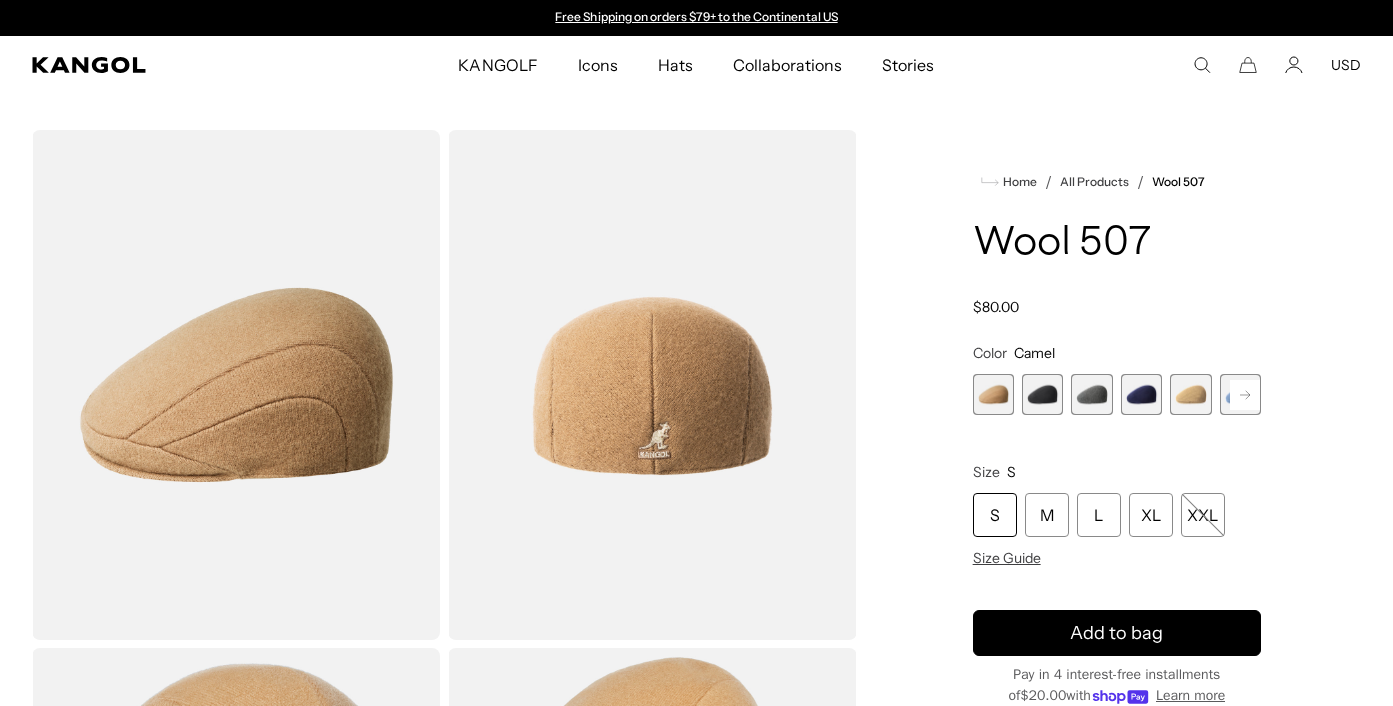 click at bounding box center (1042, 394) 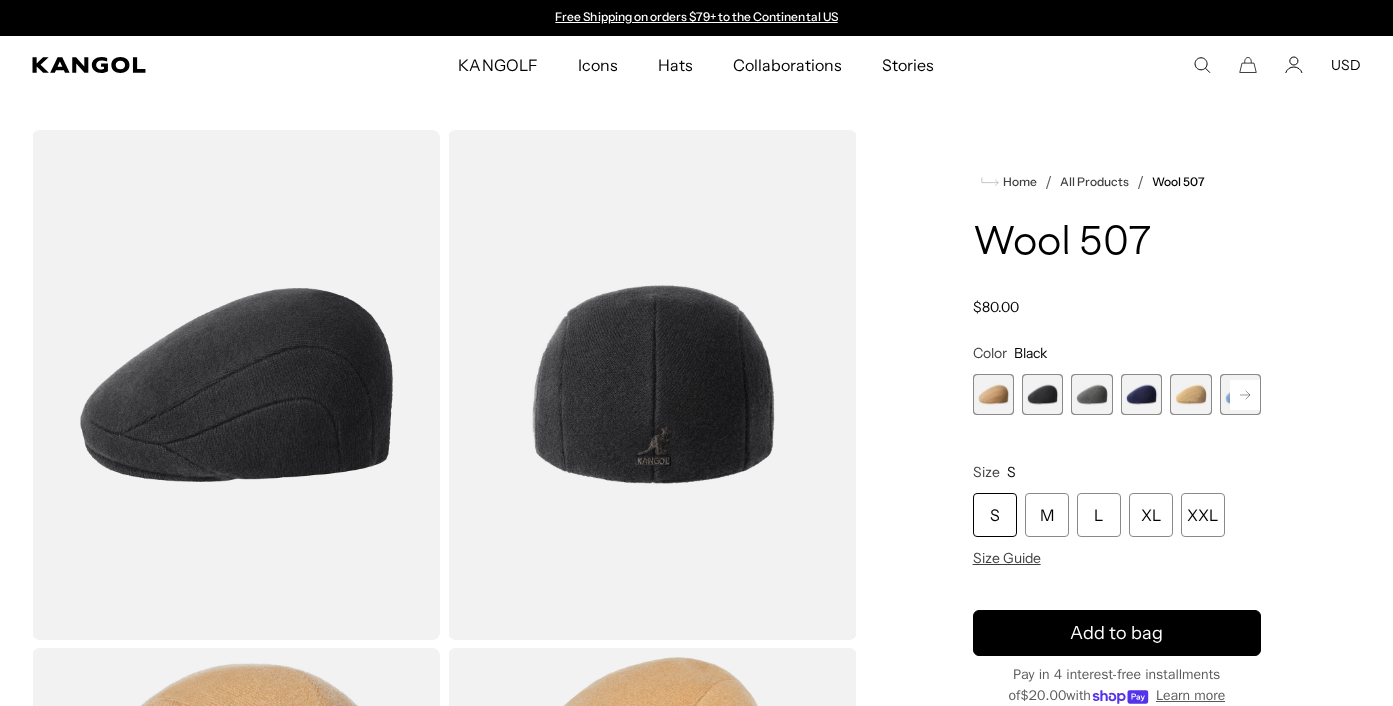 scroll, scrollTop: 0, scrollLeft: 0, axis: both 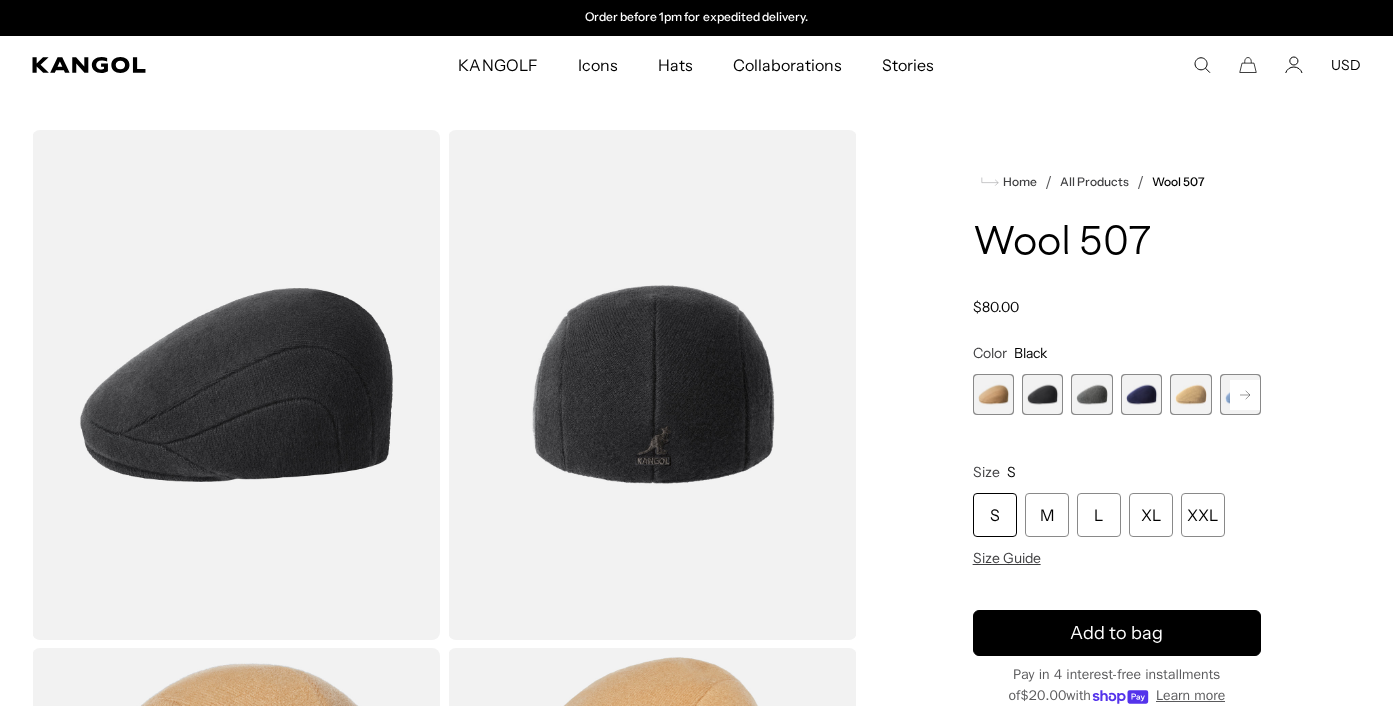 click at bounding box center (1091, 394) 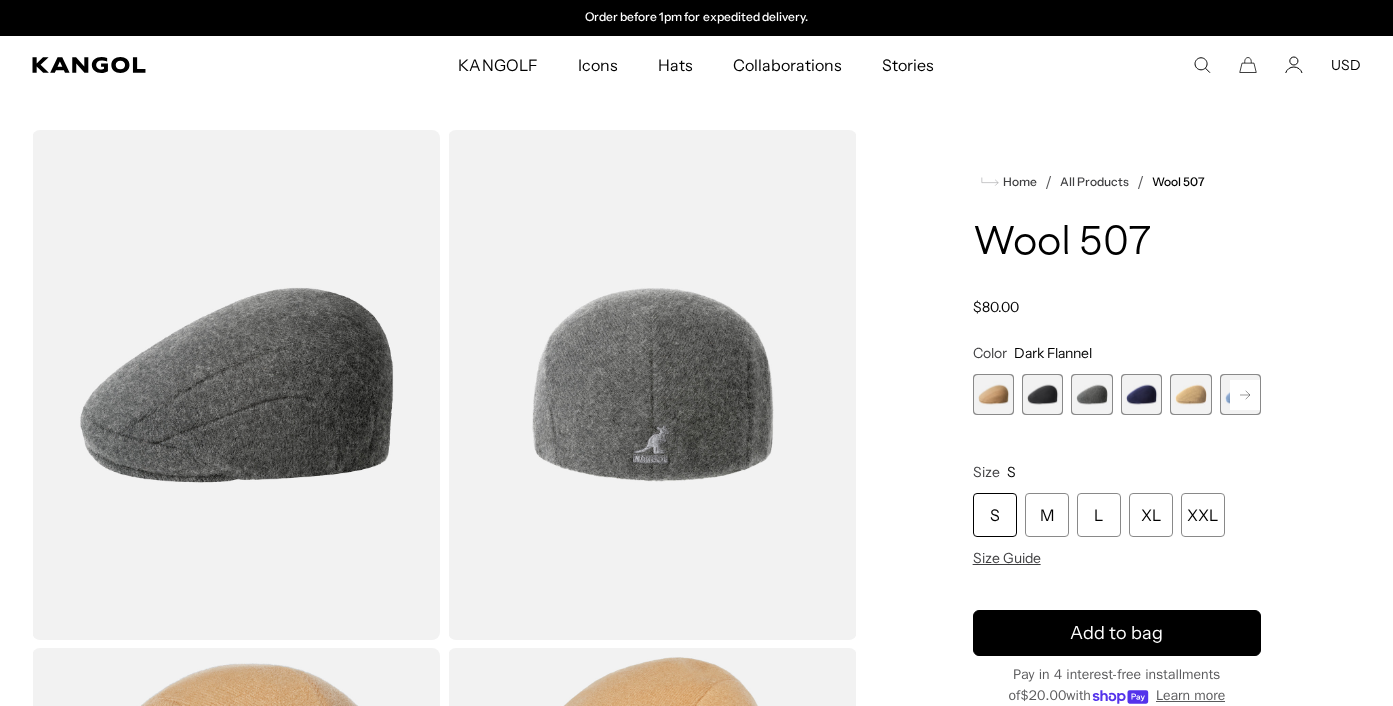 click at bounding box center [1141, 394] 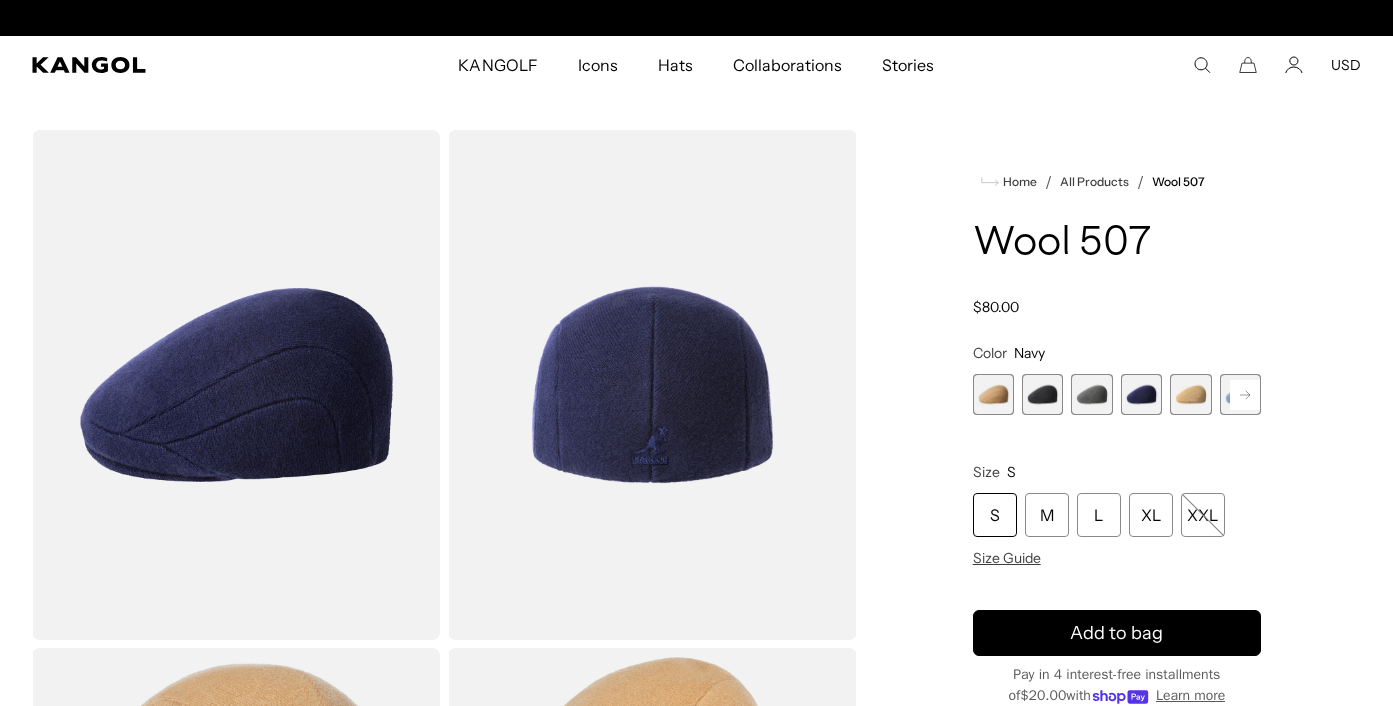 click at bounding box center [1042, 394] 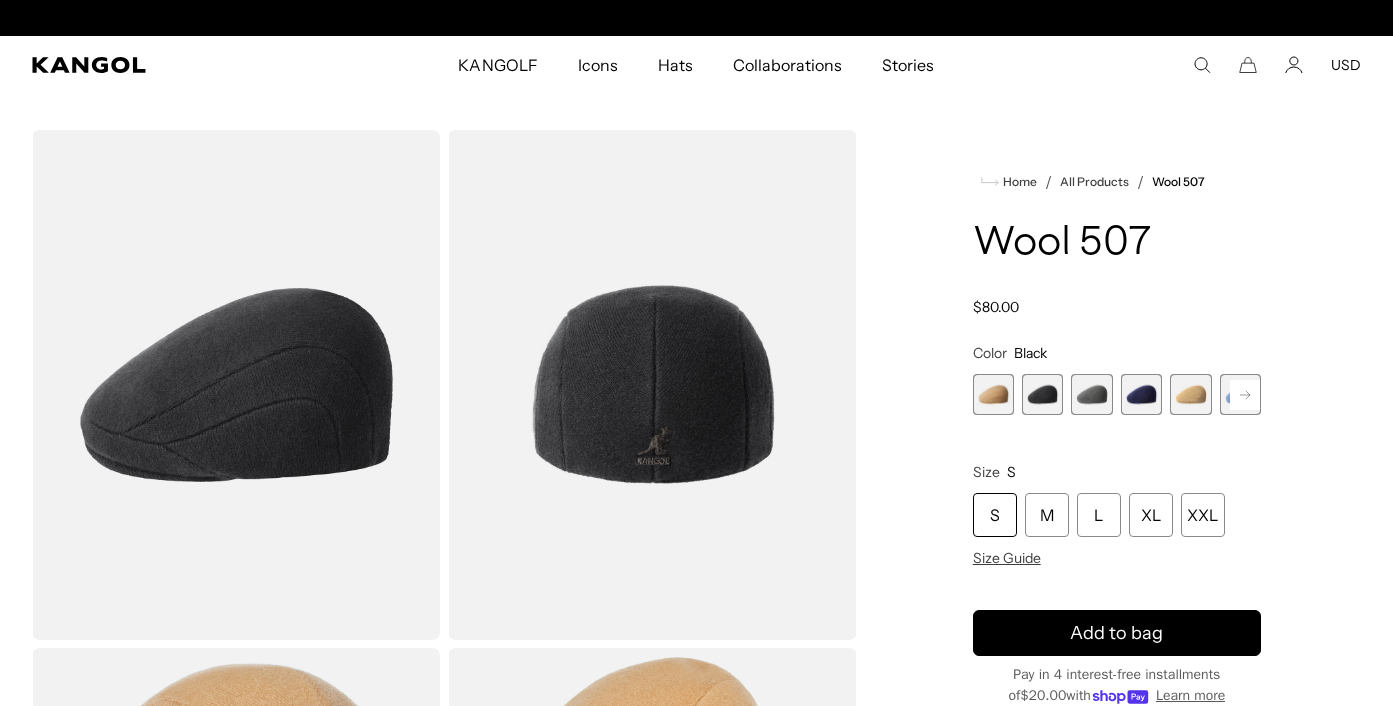 scroll, scrollTop: 0, scrollLeft: 412, axis: horizontal 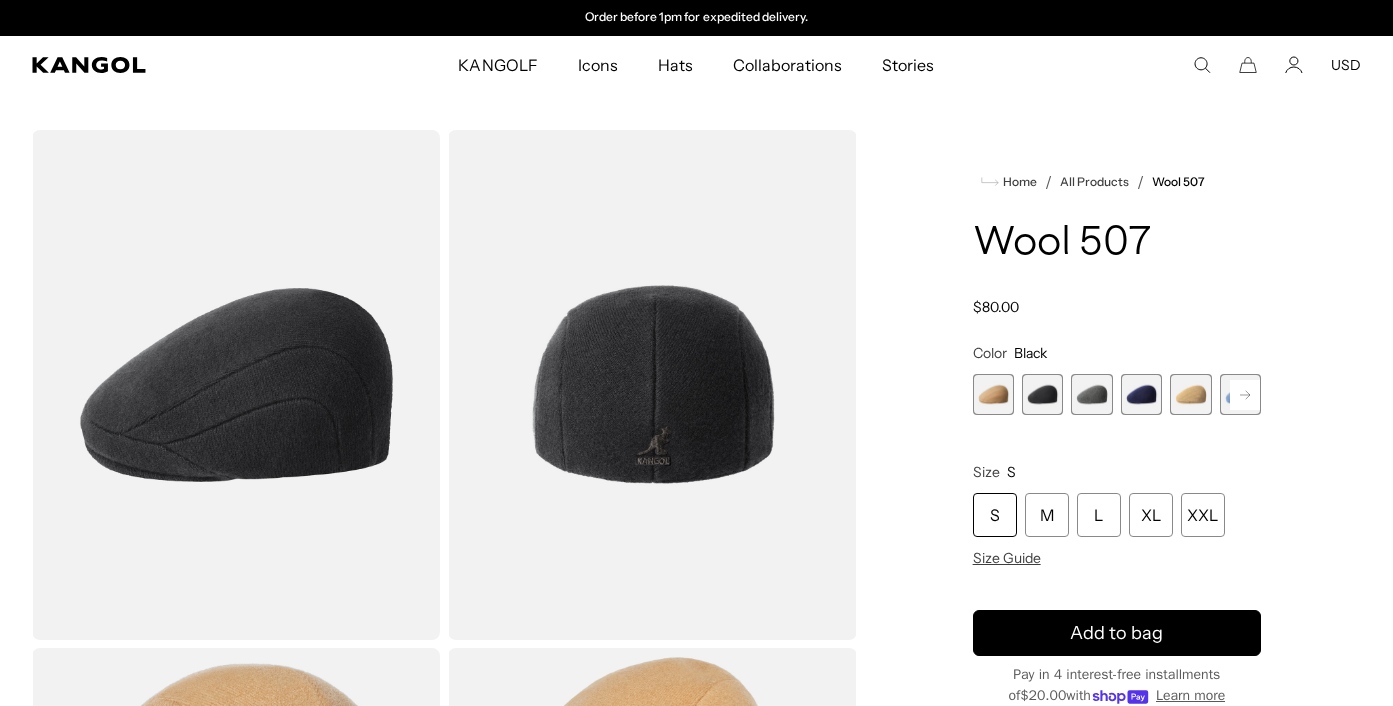 click at bounding box center [1141, 394] 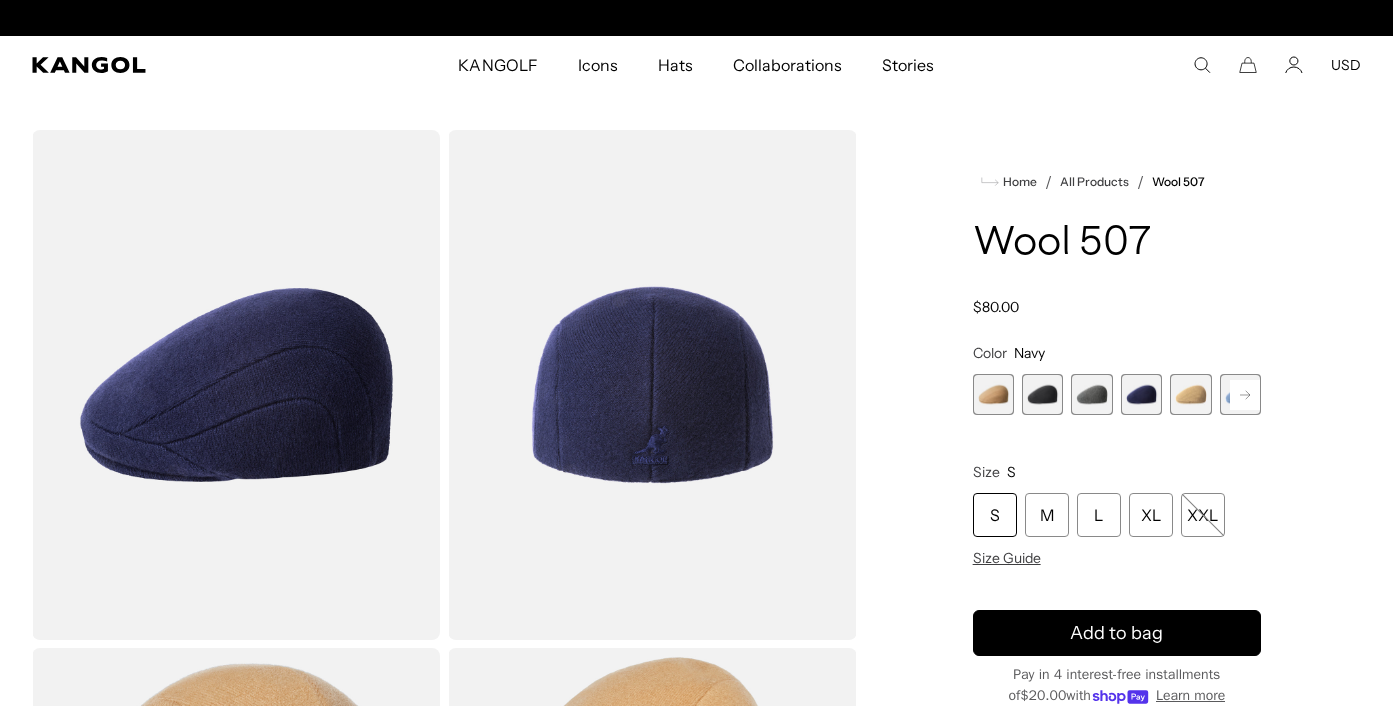 scroll, scrollTop: 0, scrollLeft: 0, axis: both 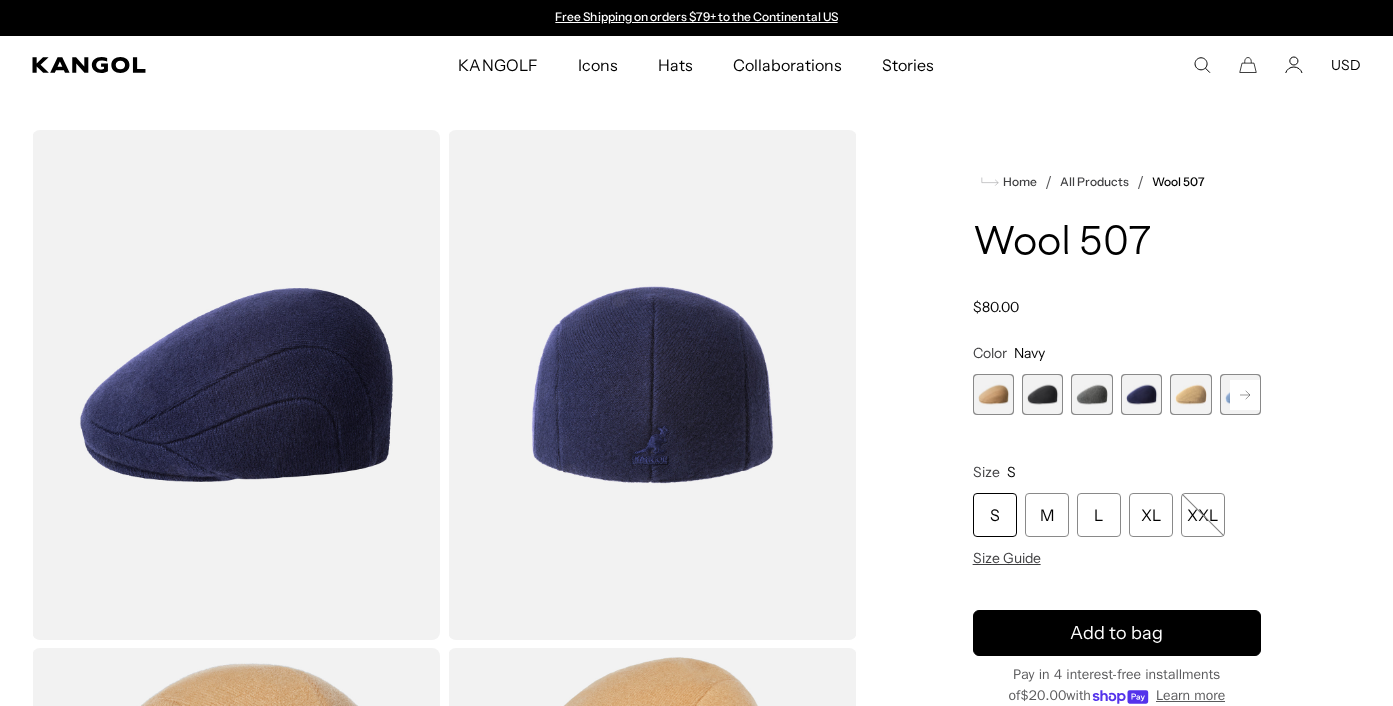 click at bounding box center (1091, 394) 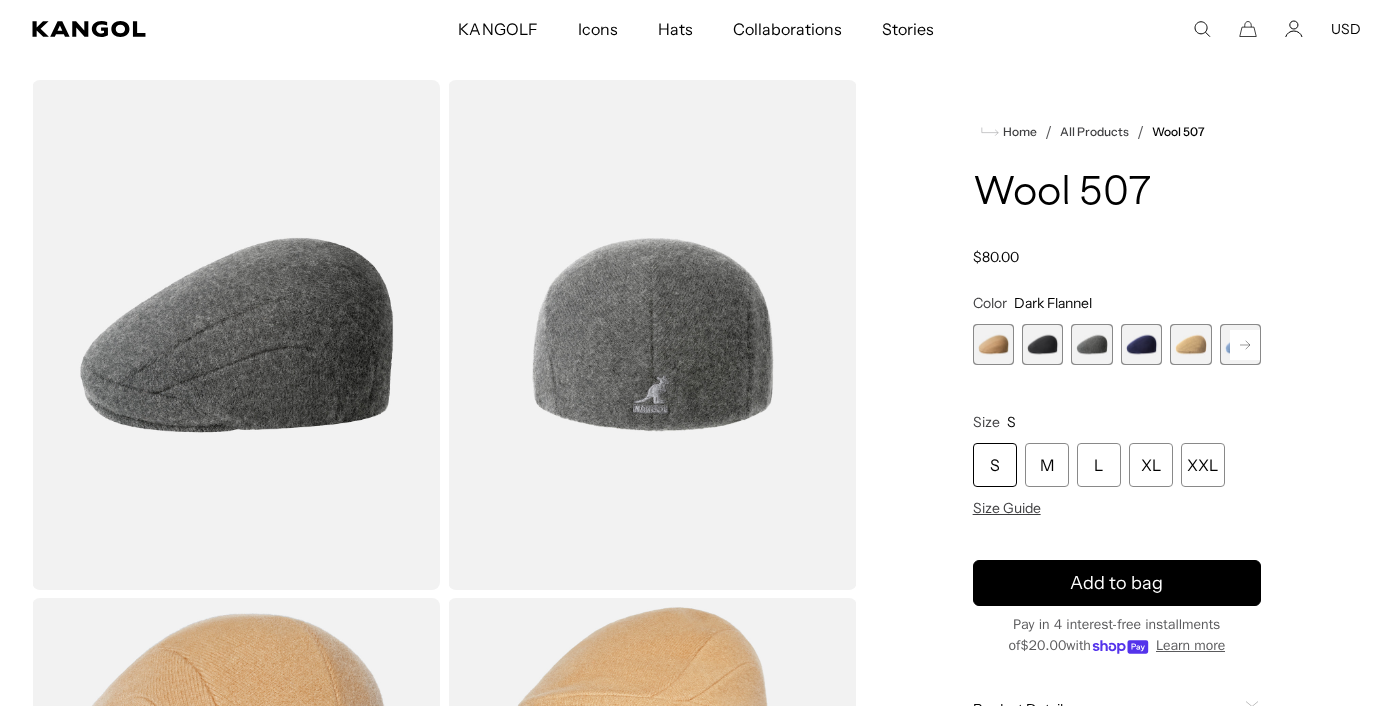 scroll, scrollTop: 43, scrollLeft: 0, axis: vertical 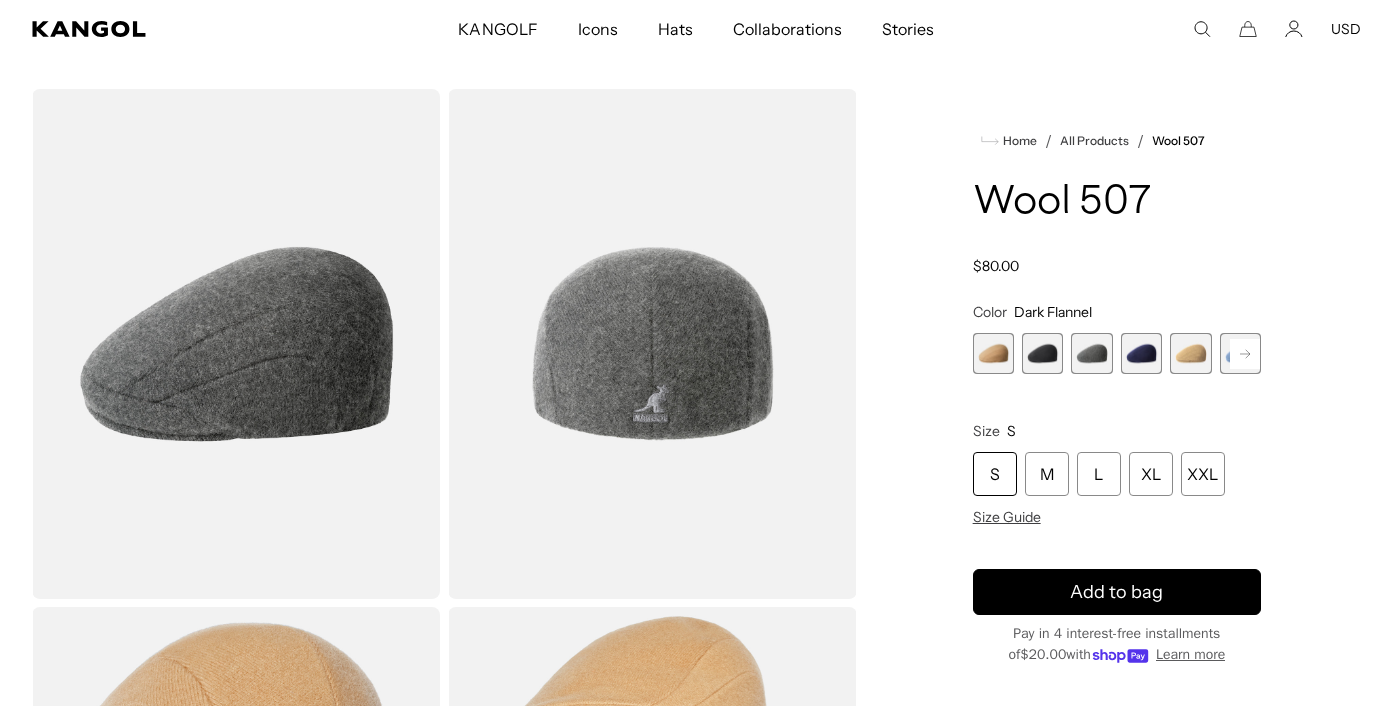 click at bounding box center (993, 353) 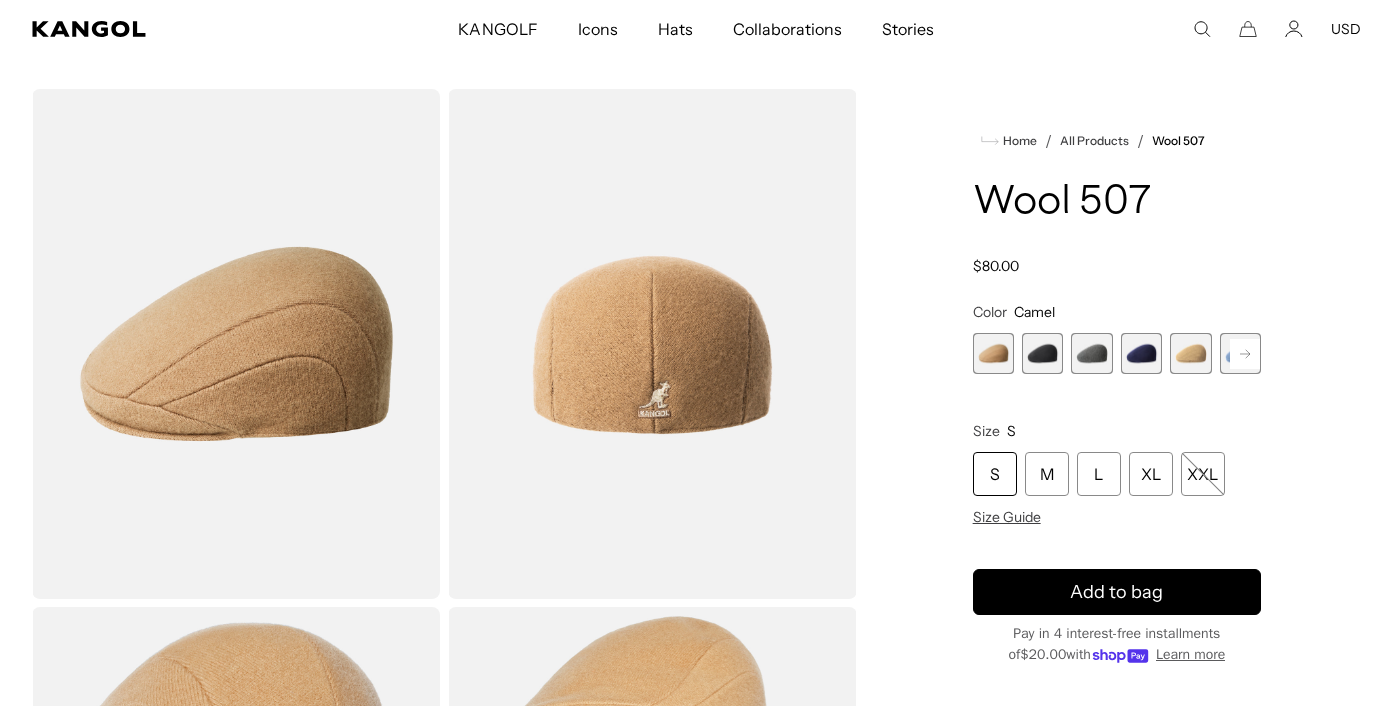 click at bounding box center [1141, 353] 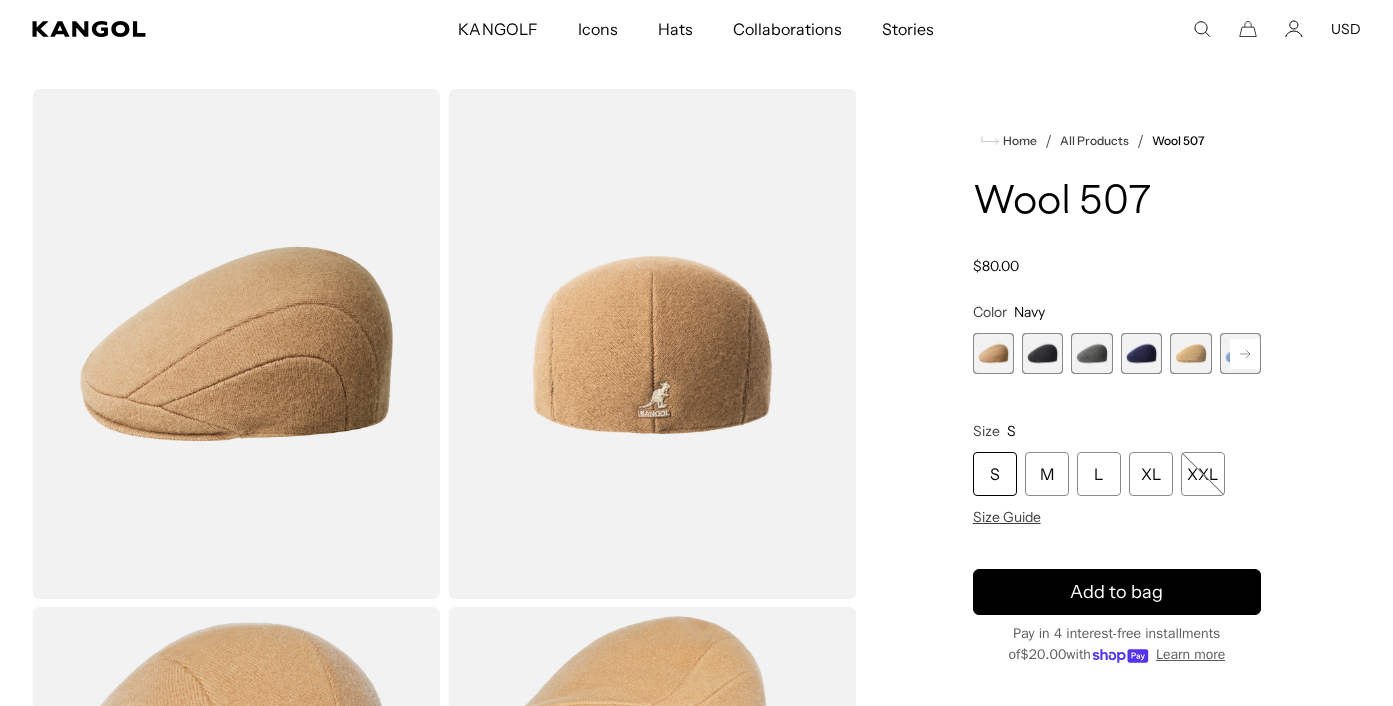 scroll, scrollTop: 0, scrollLeft: 0, axis: both 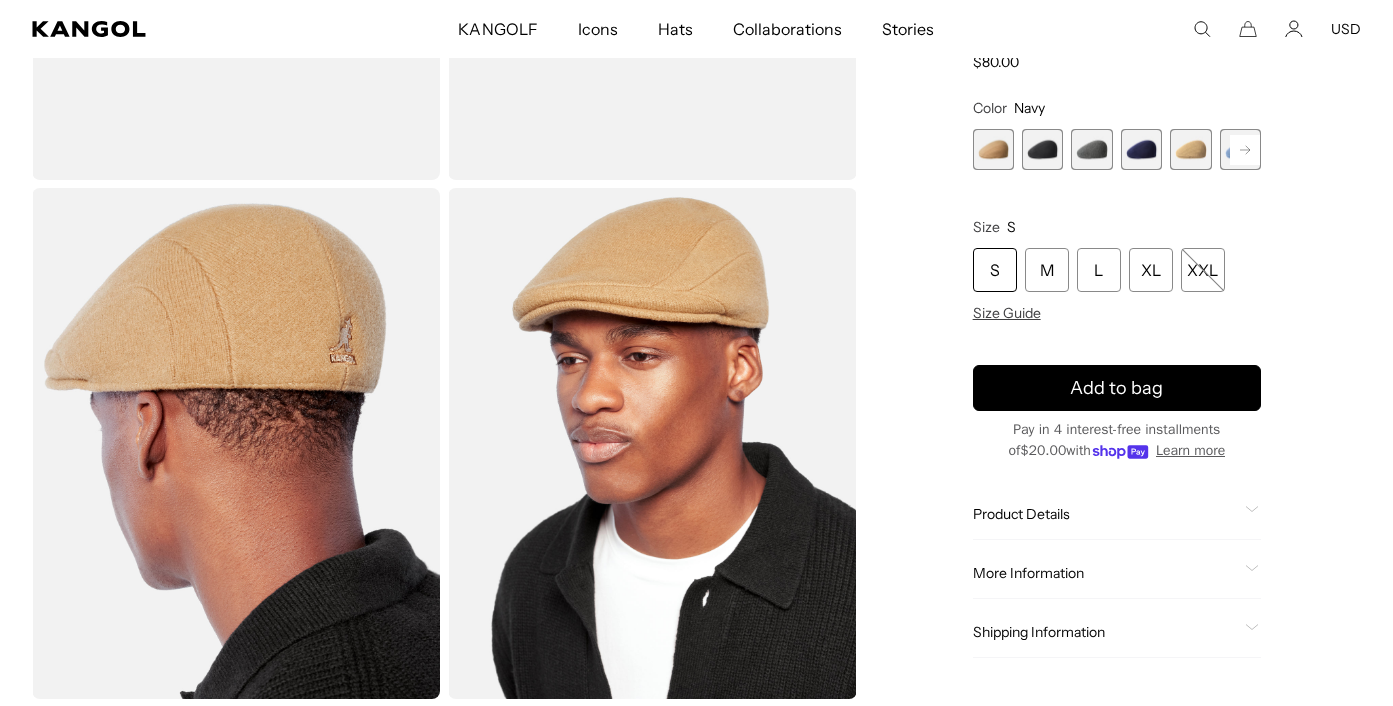 click 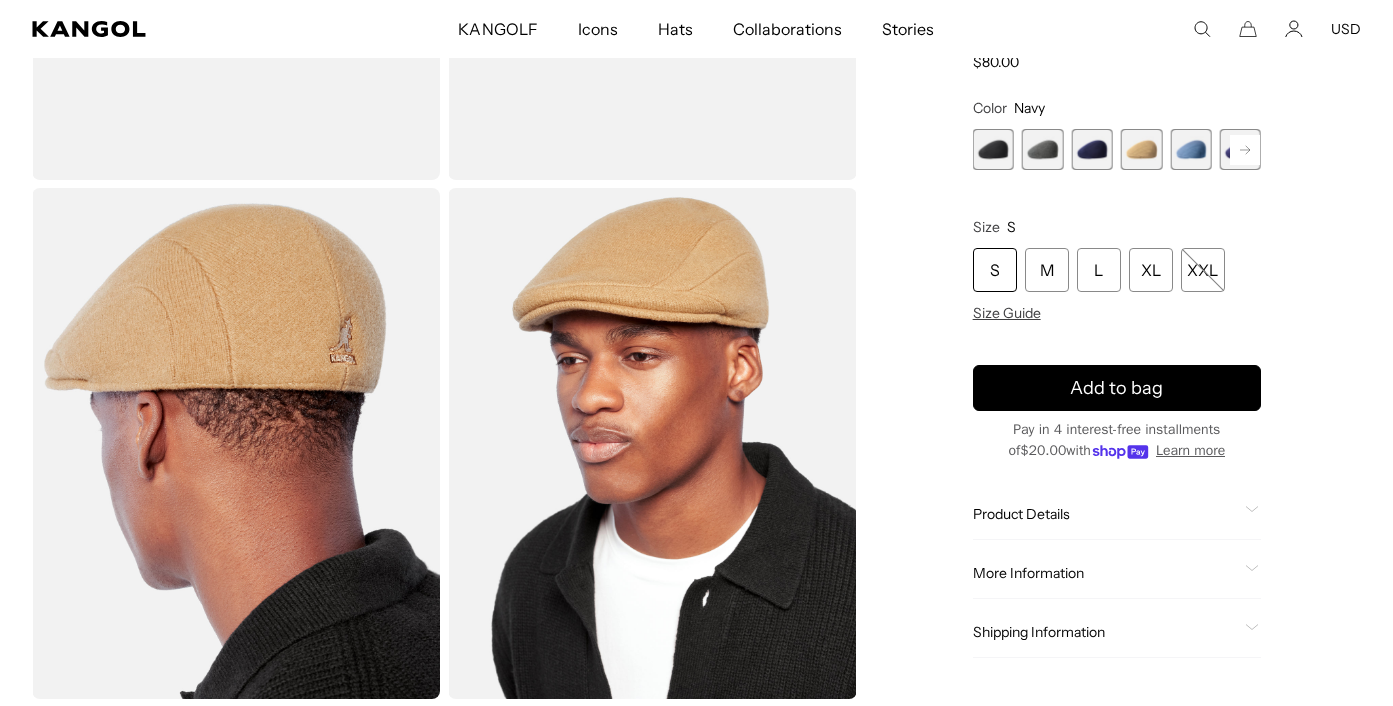 click at bounding box center (1190, 149) 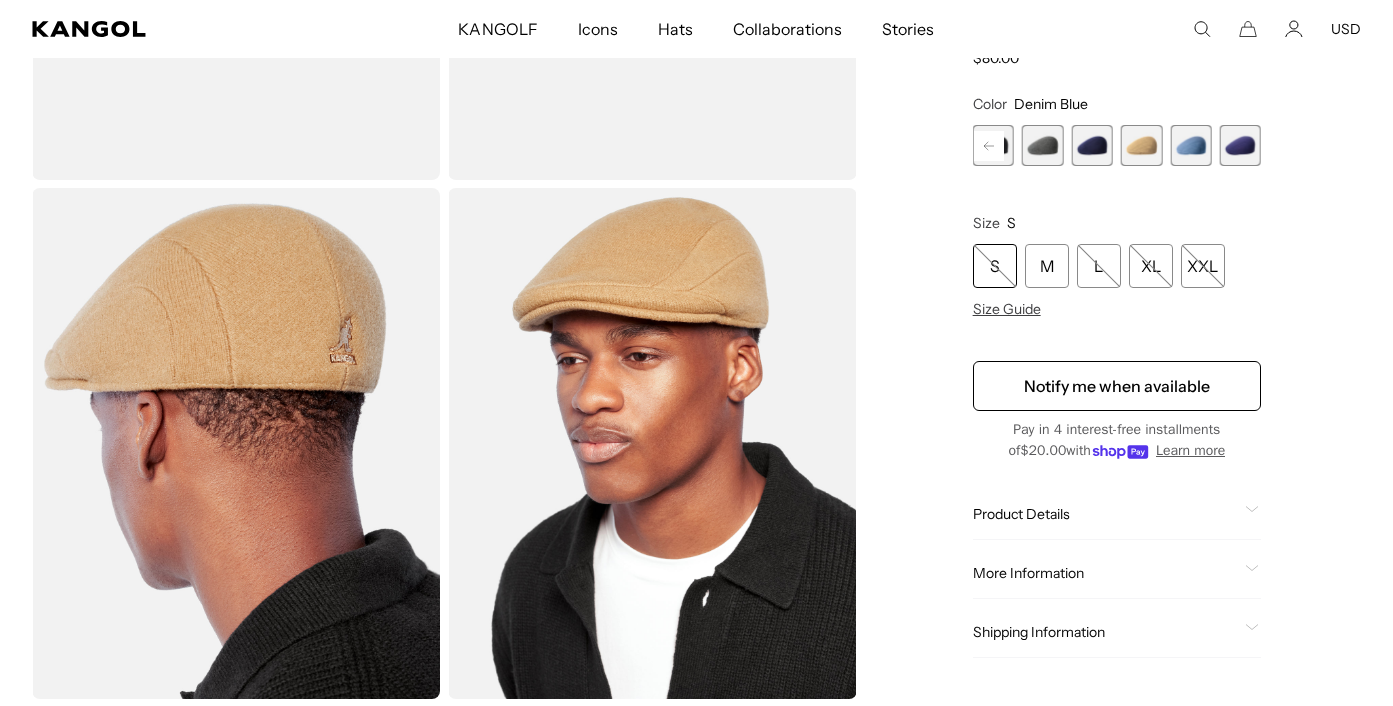 scroll, scrollTop: 0, scrollLeft: 412, axis: horizontal 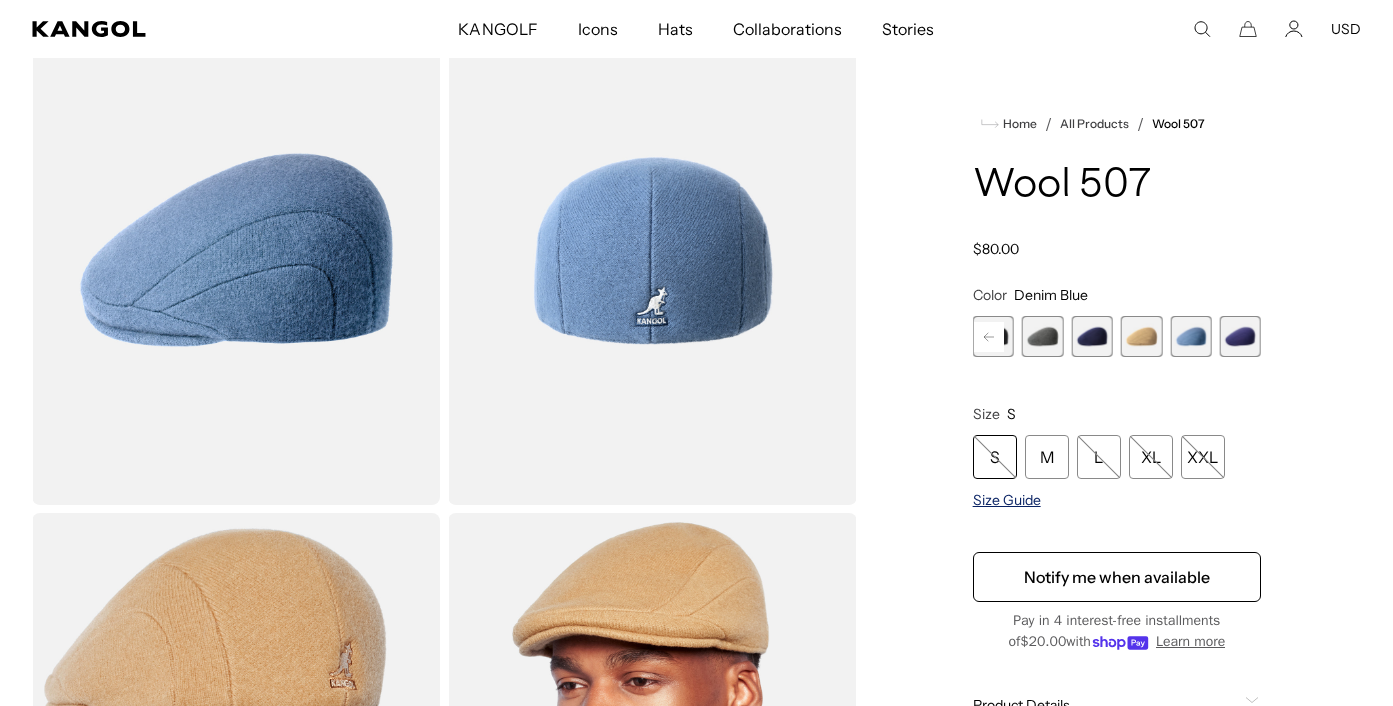click on "Size Guide" at bounding box center (1007, 500) 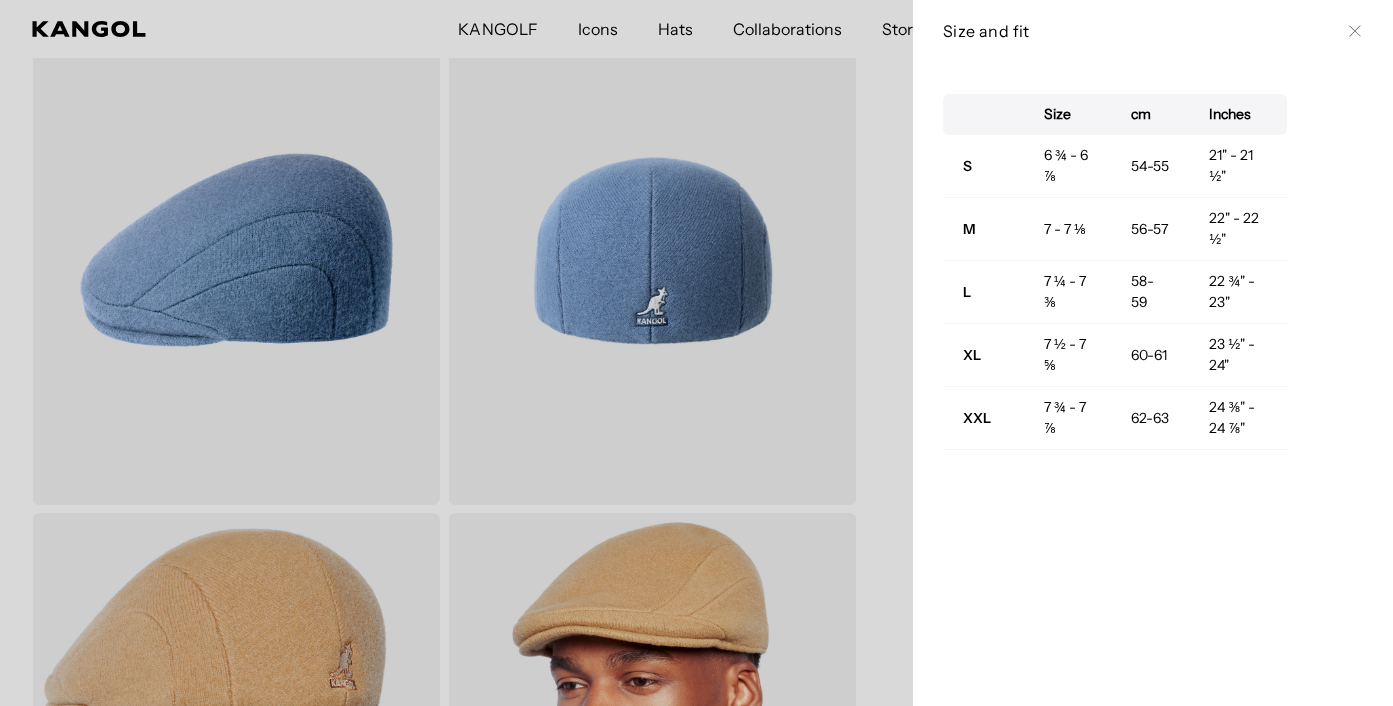 scroll, scrollTop: 0, scrollLeft: 0, axis: both 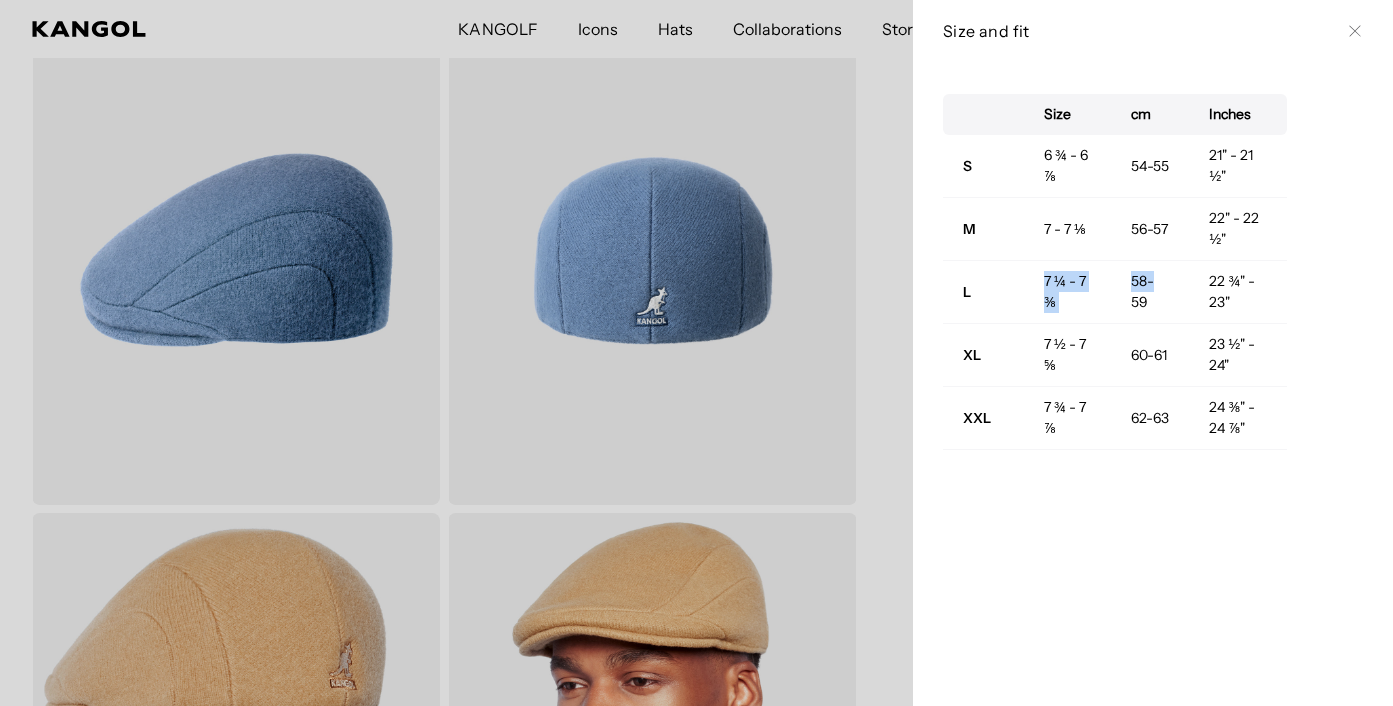 drag, startPoint x: 1046, startPoint y: 290, endPoint x: 1127, endPoint y: 293, distance: 81.055534 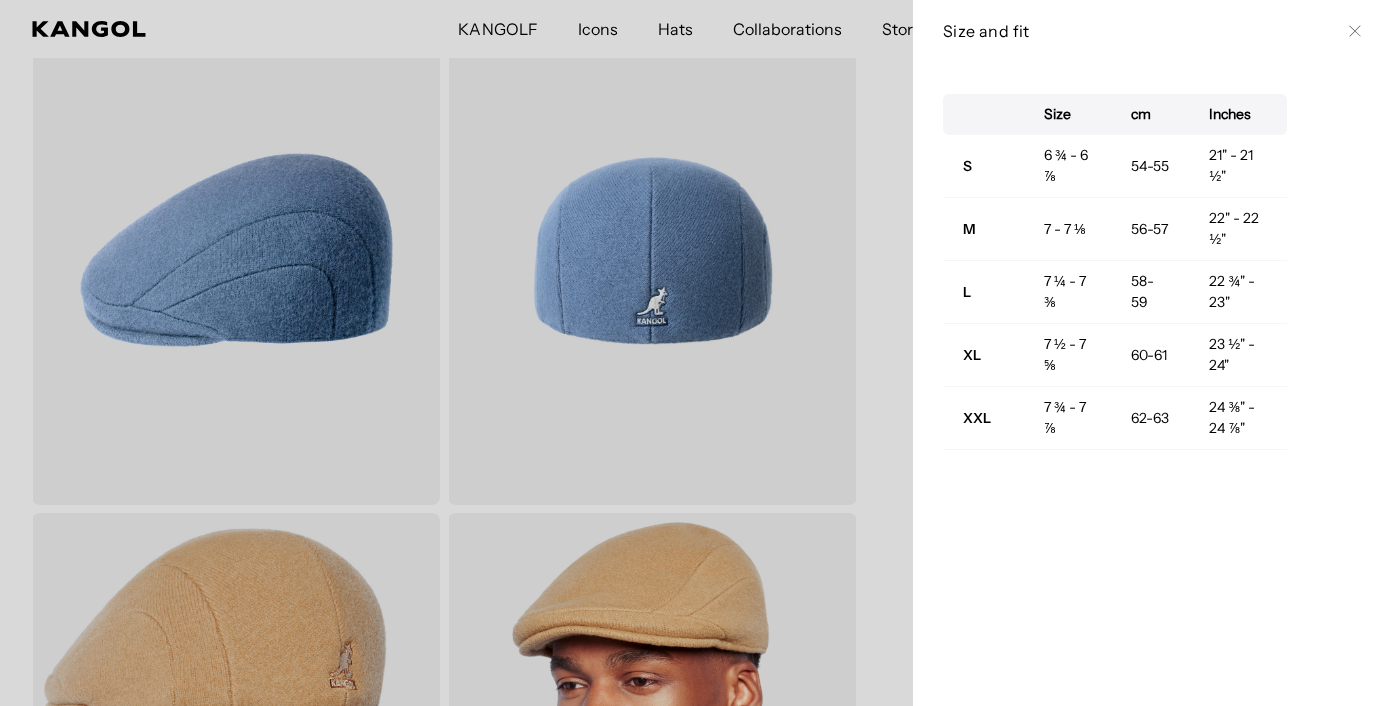scroll, scrollTop: 0, scrollLeft: 412, axis: horizontal 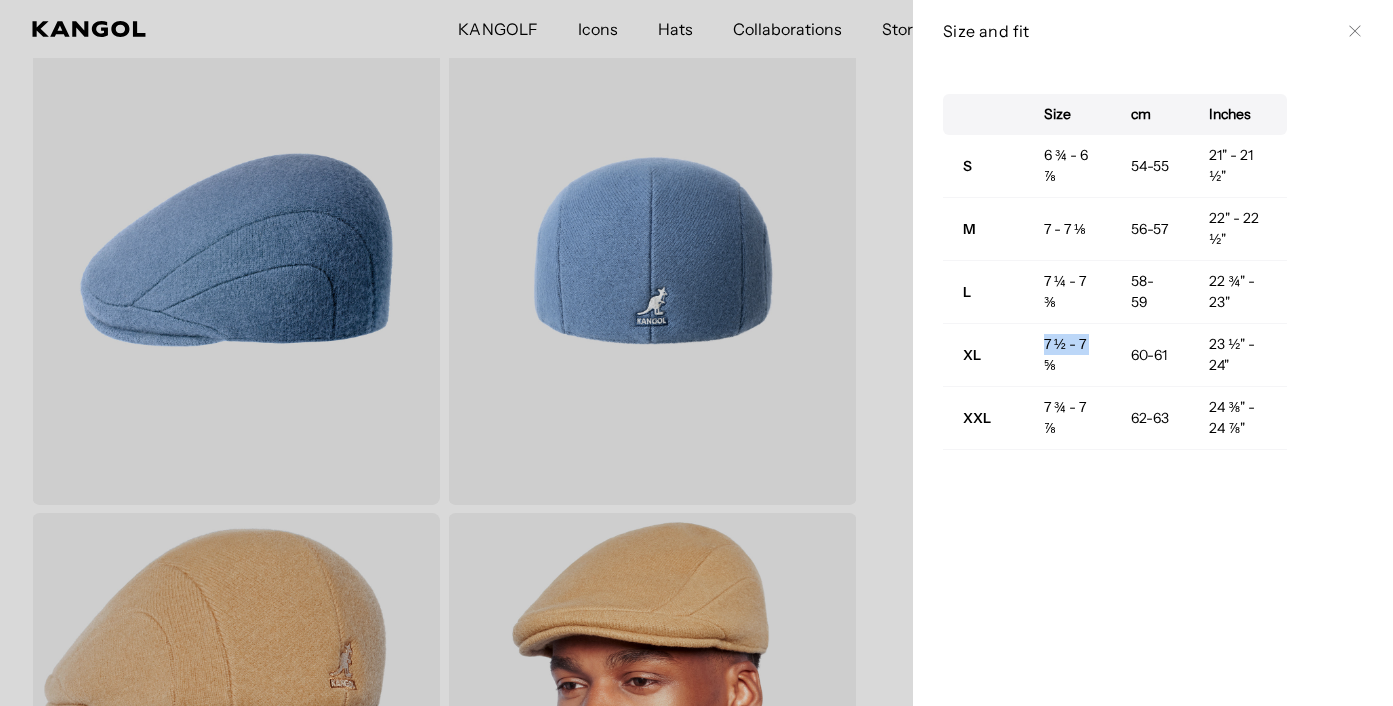 drag, startPoint x: 1030, startPoint y: 341, endPoint x: 1050, endPoint y: 367, distance: 32.80244 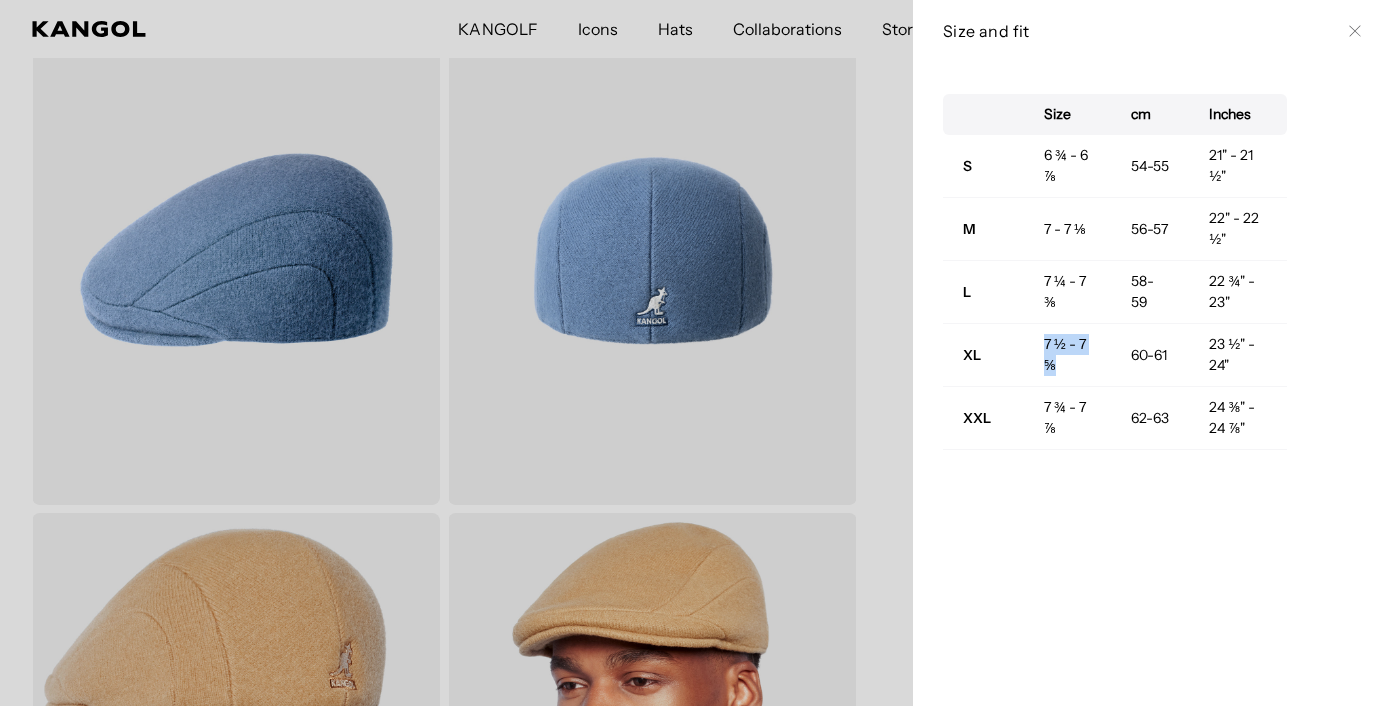 click on "7 ½ - 7 ⅝" at bounding box center [1067, 355] 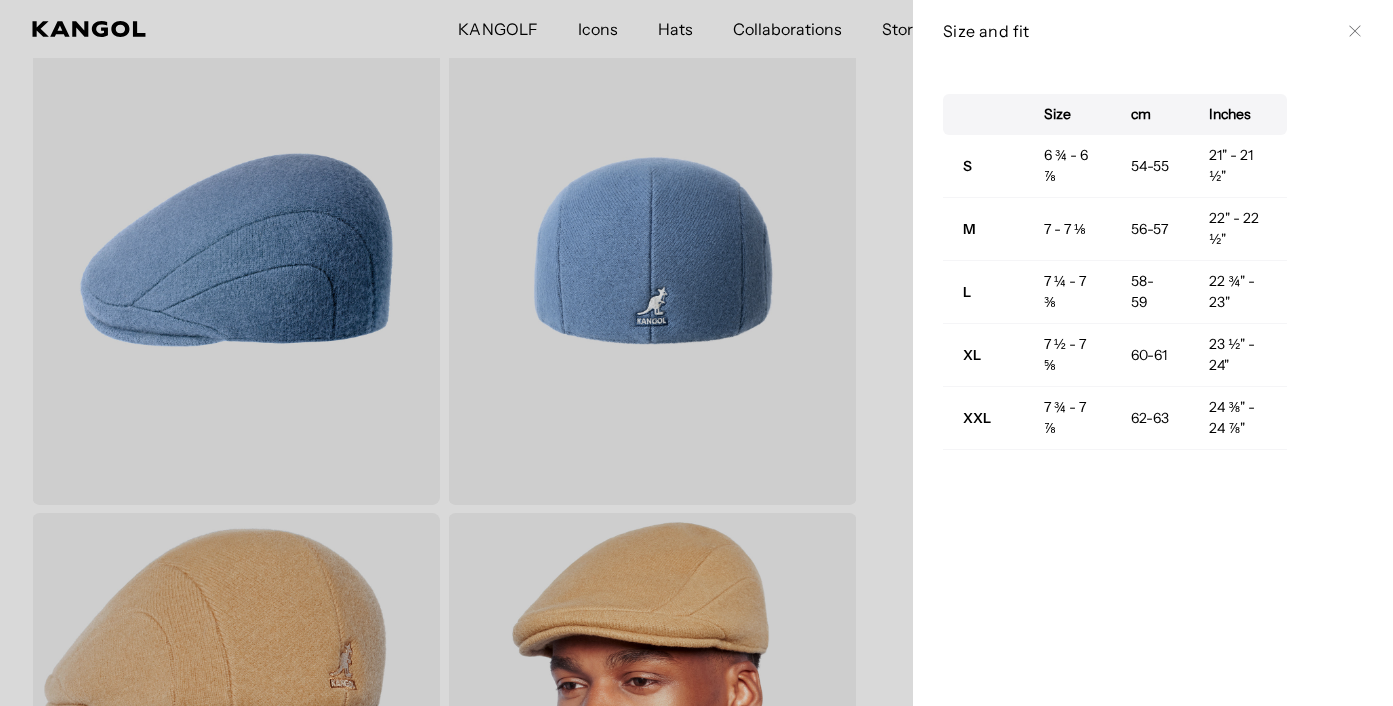scroll, scrollTop: 0, scrollLeft: 0, axis: both 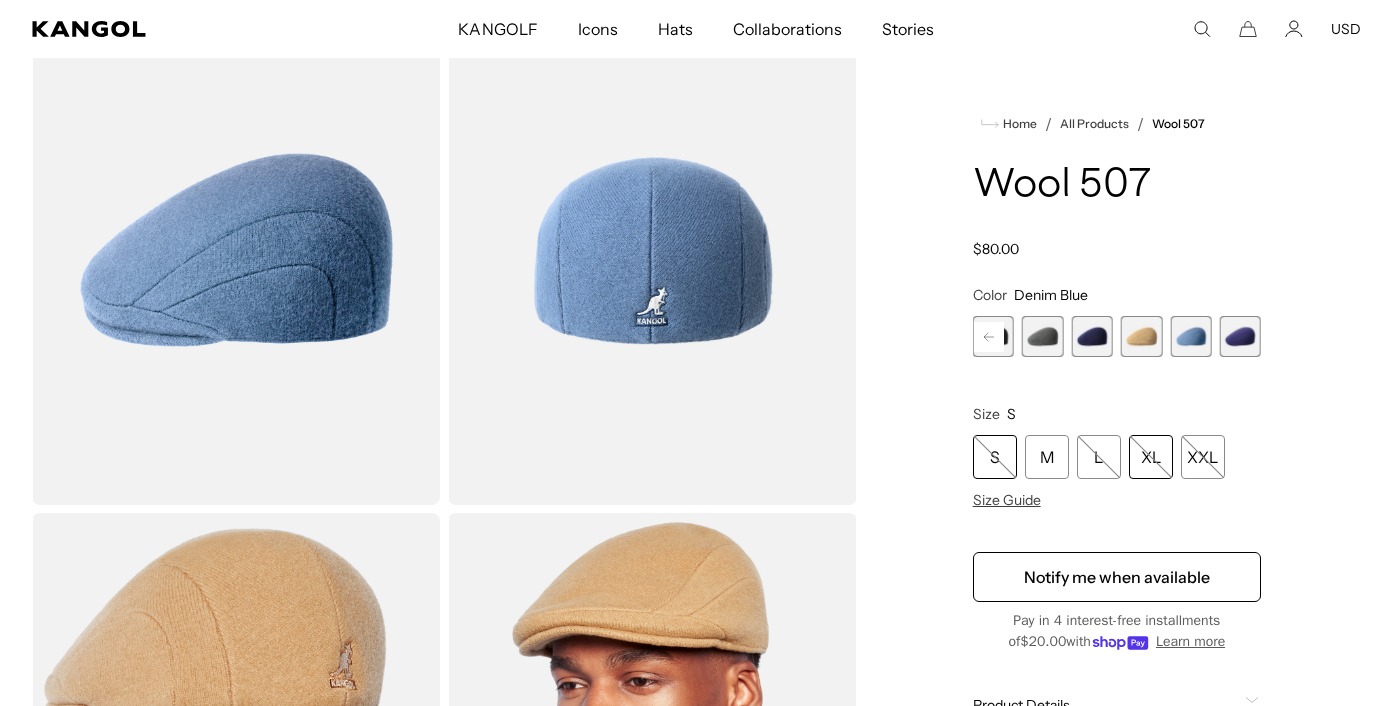 click on "XL" at bounding box center (1151, 457) 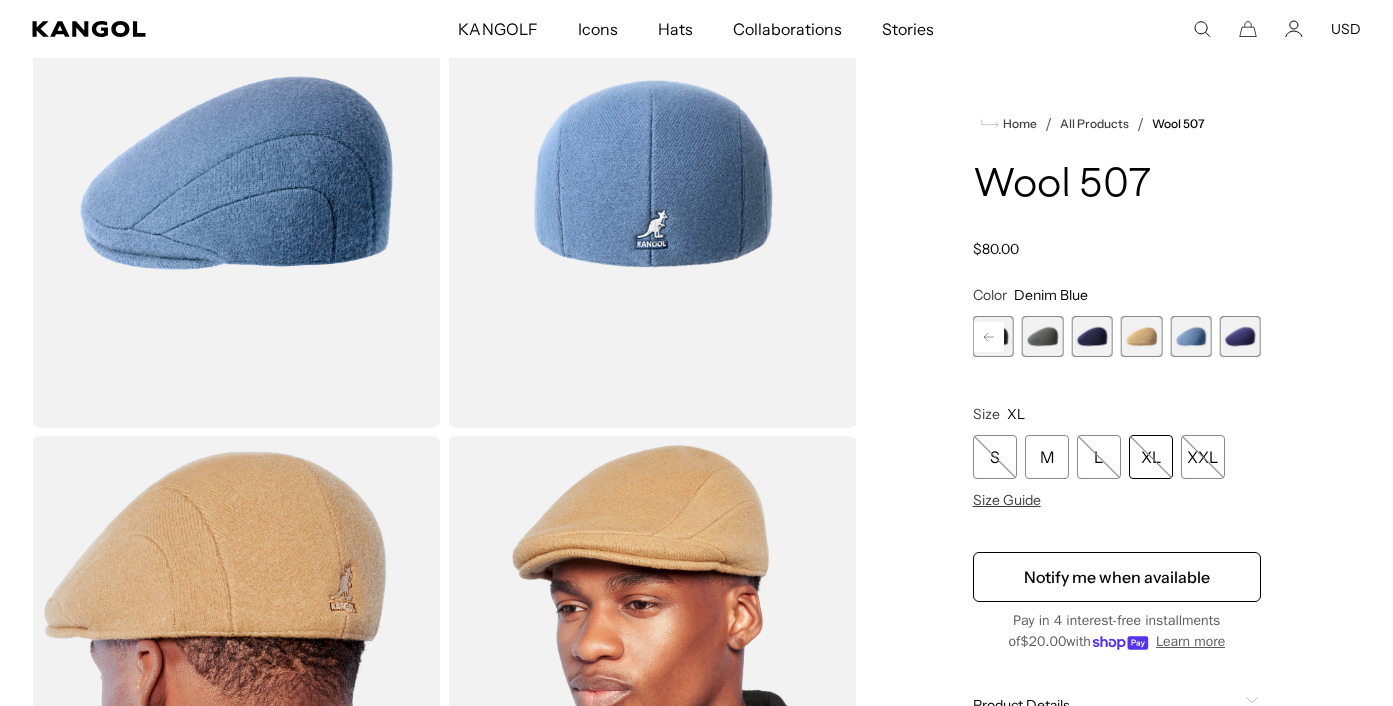 scroll, scrollTop: 118, scrollLeft: 0, axis: vertical 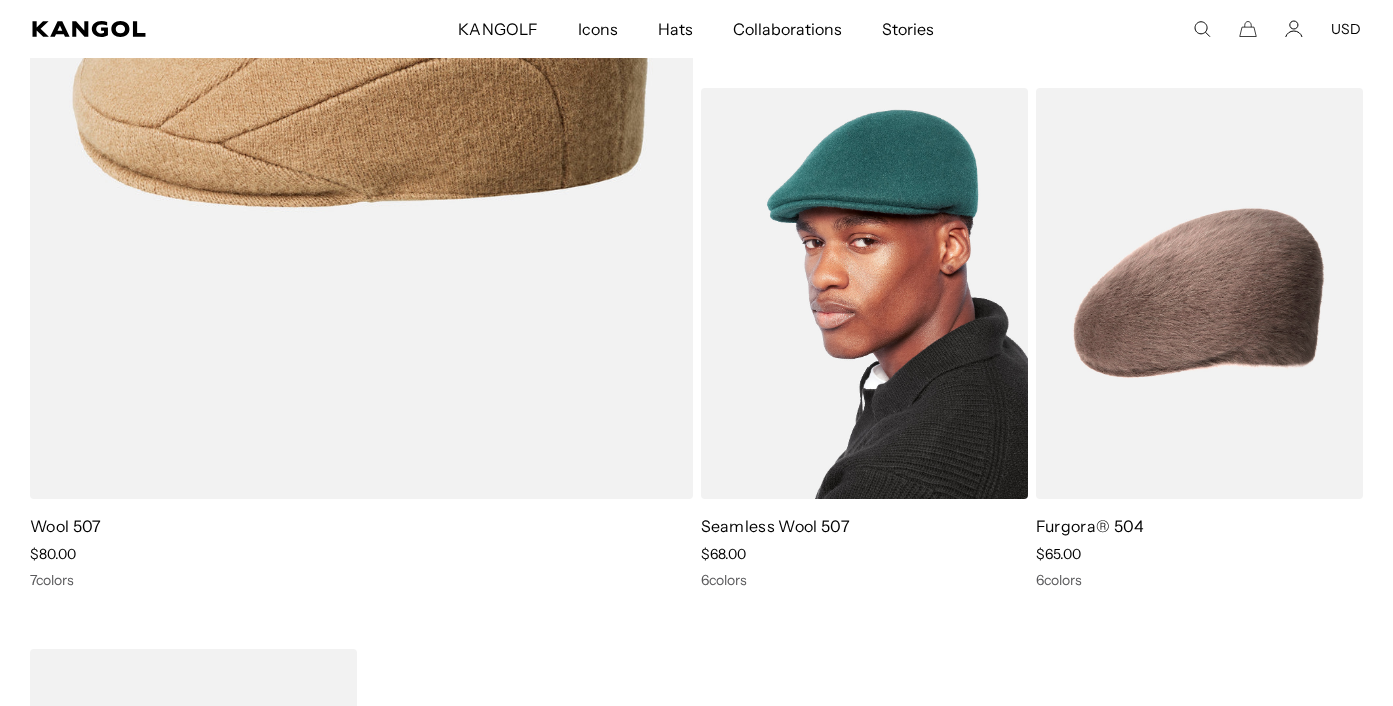 click at bounding box center (864, 293) 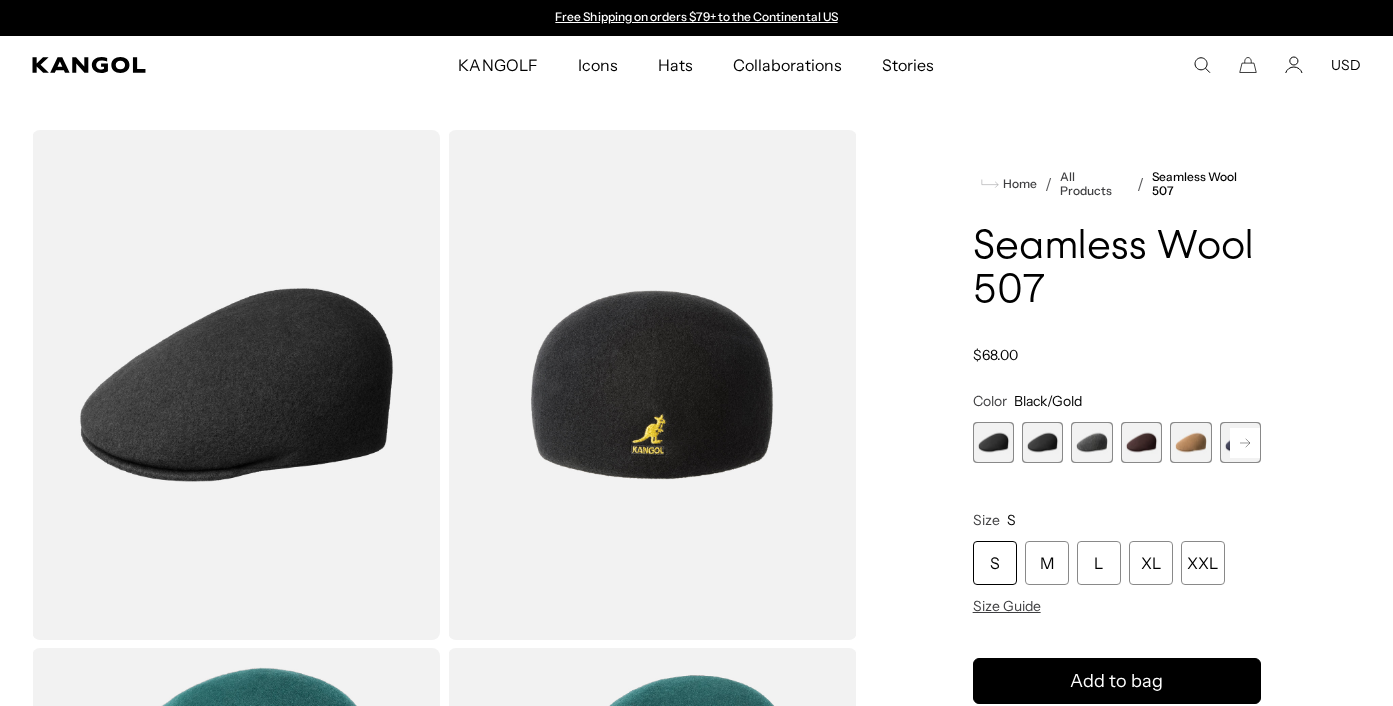 scroll, scrollTop: 0, scrollLeft: 0, axis: both 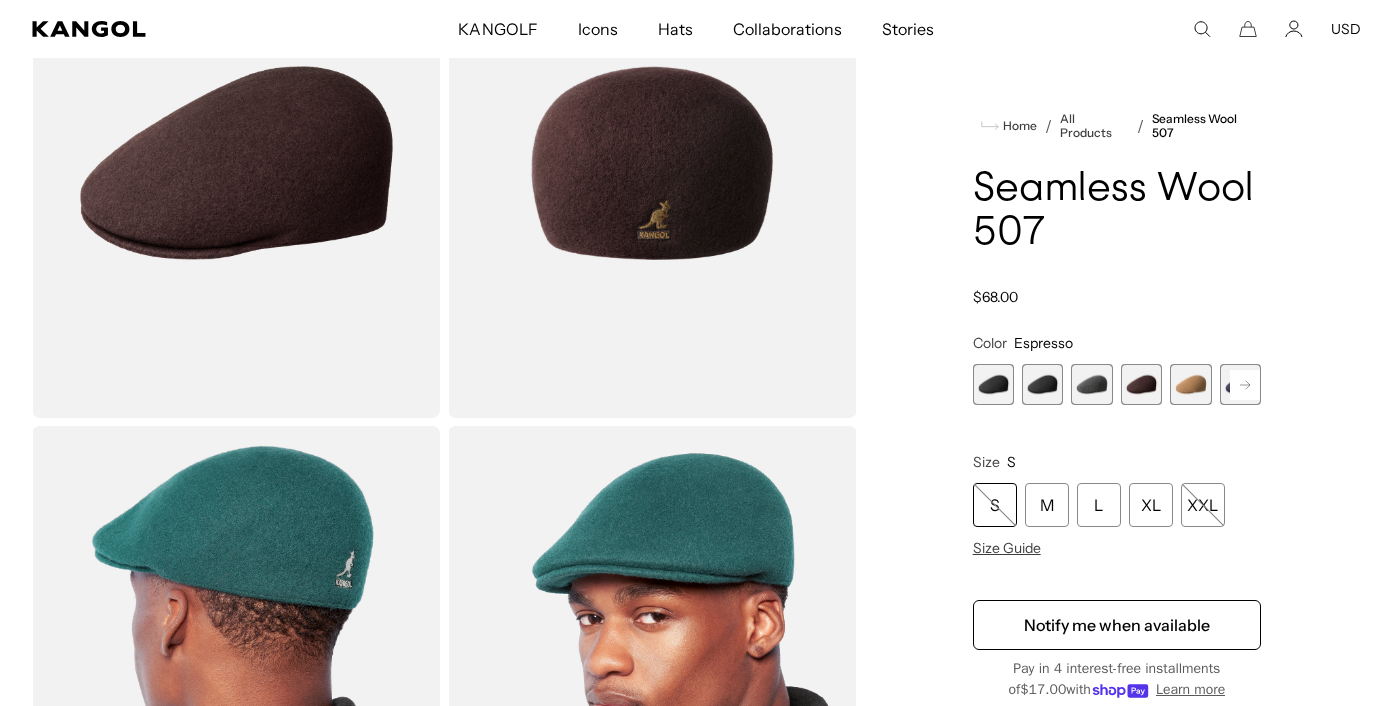 click at bounding box center [1042, 384] 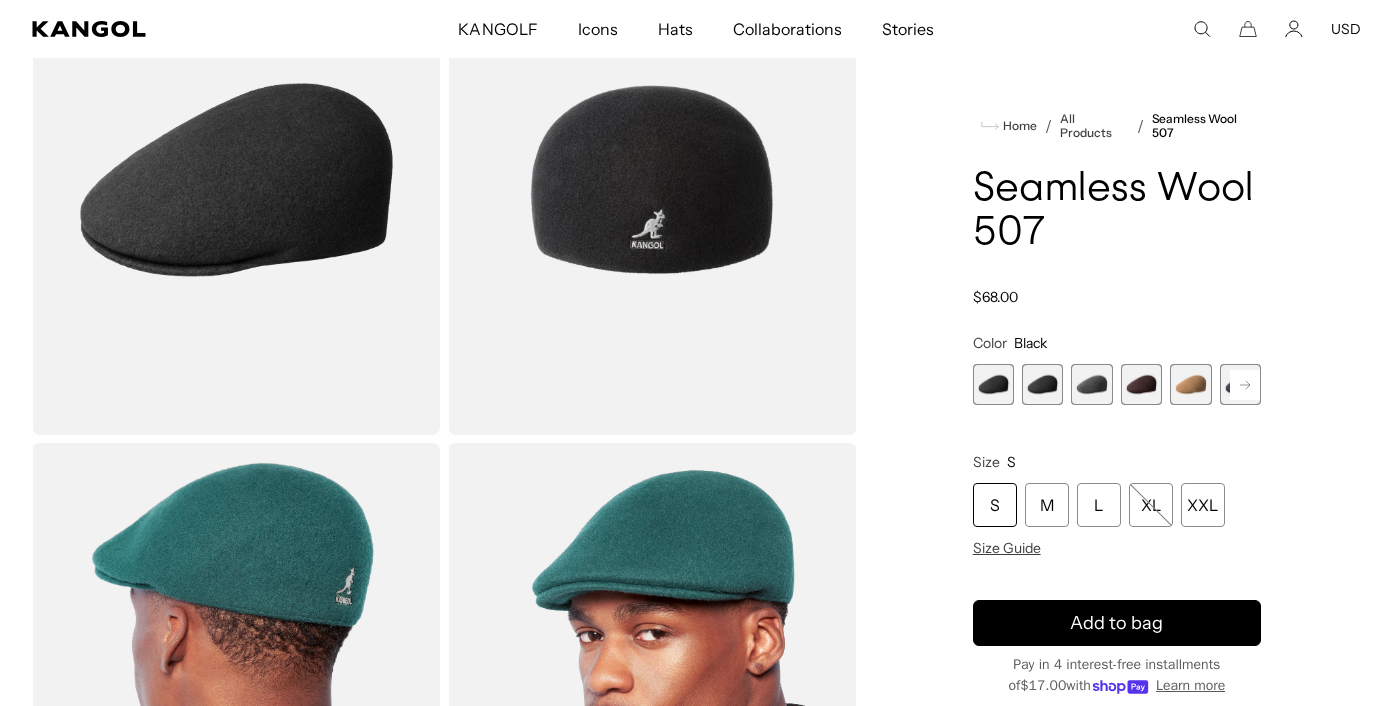 scroll, scrollTop: 0, scrollLeft: 0, axis: both 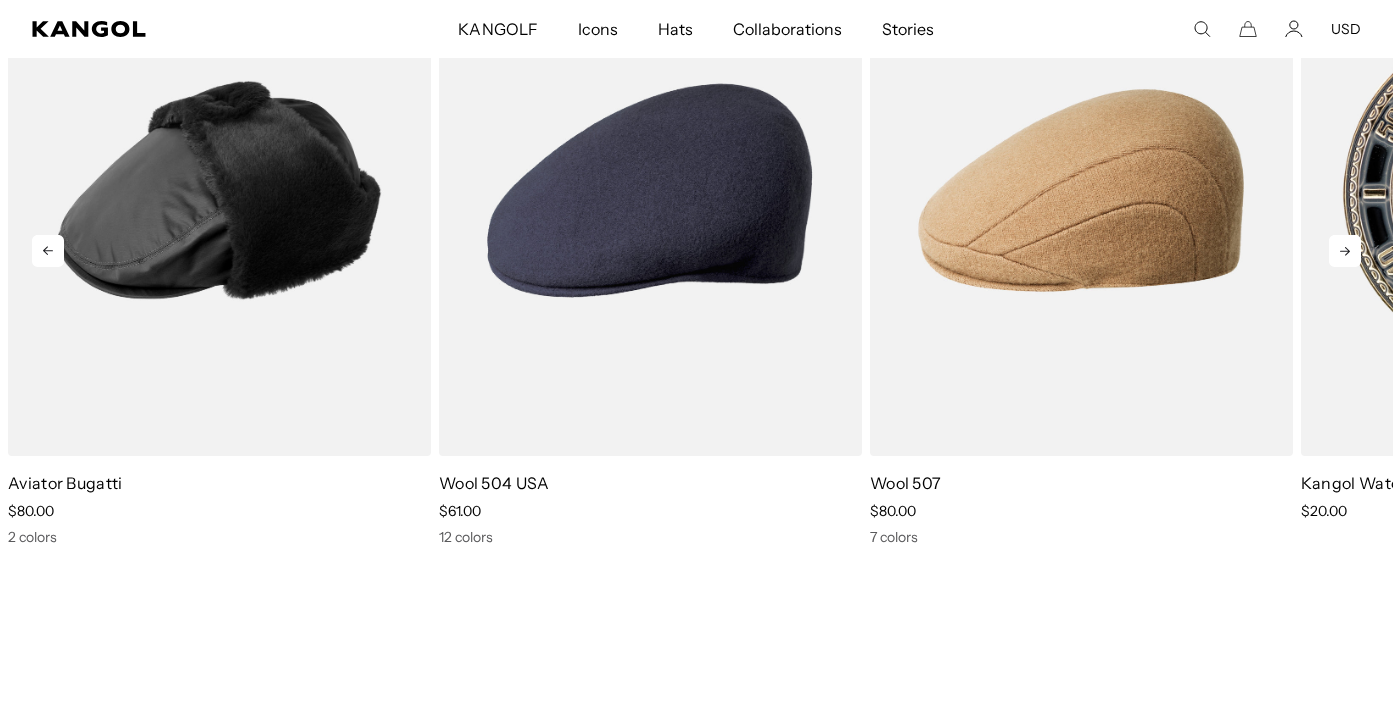 click 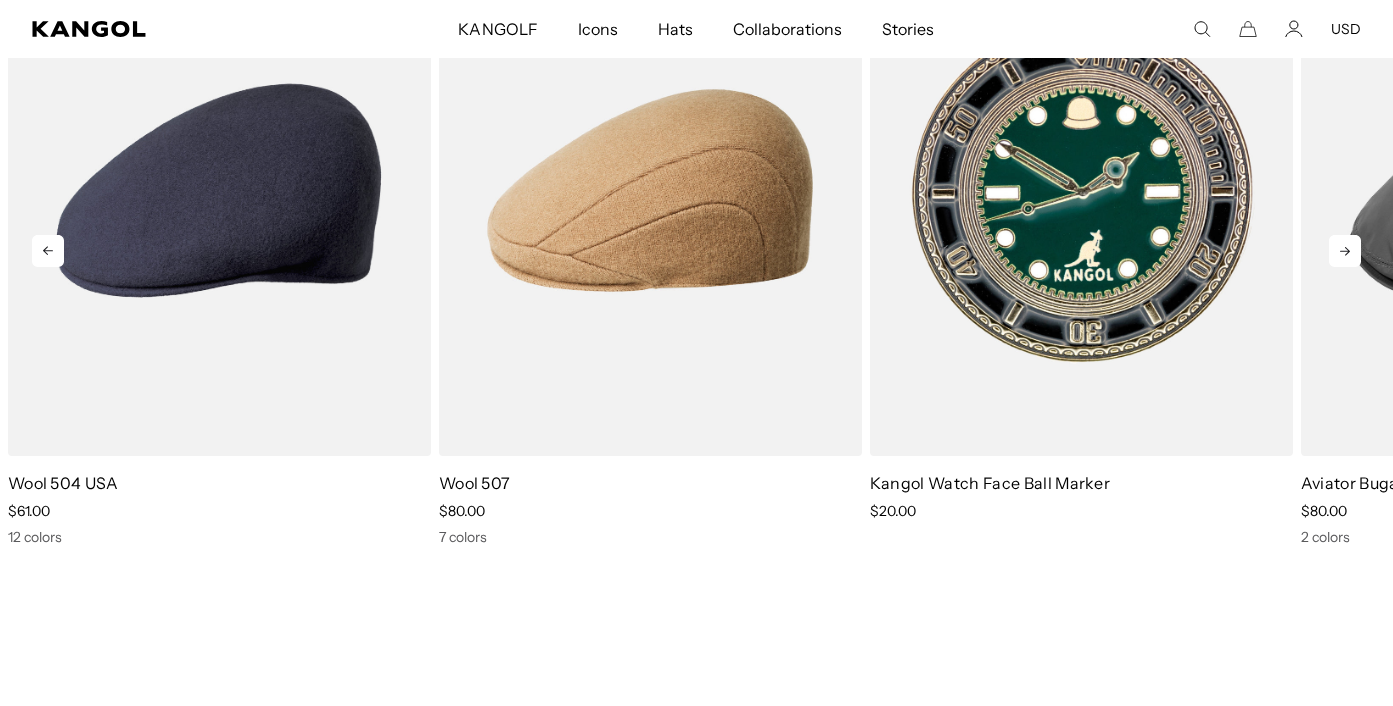 click 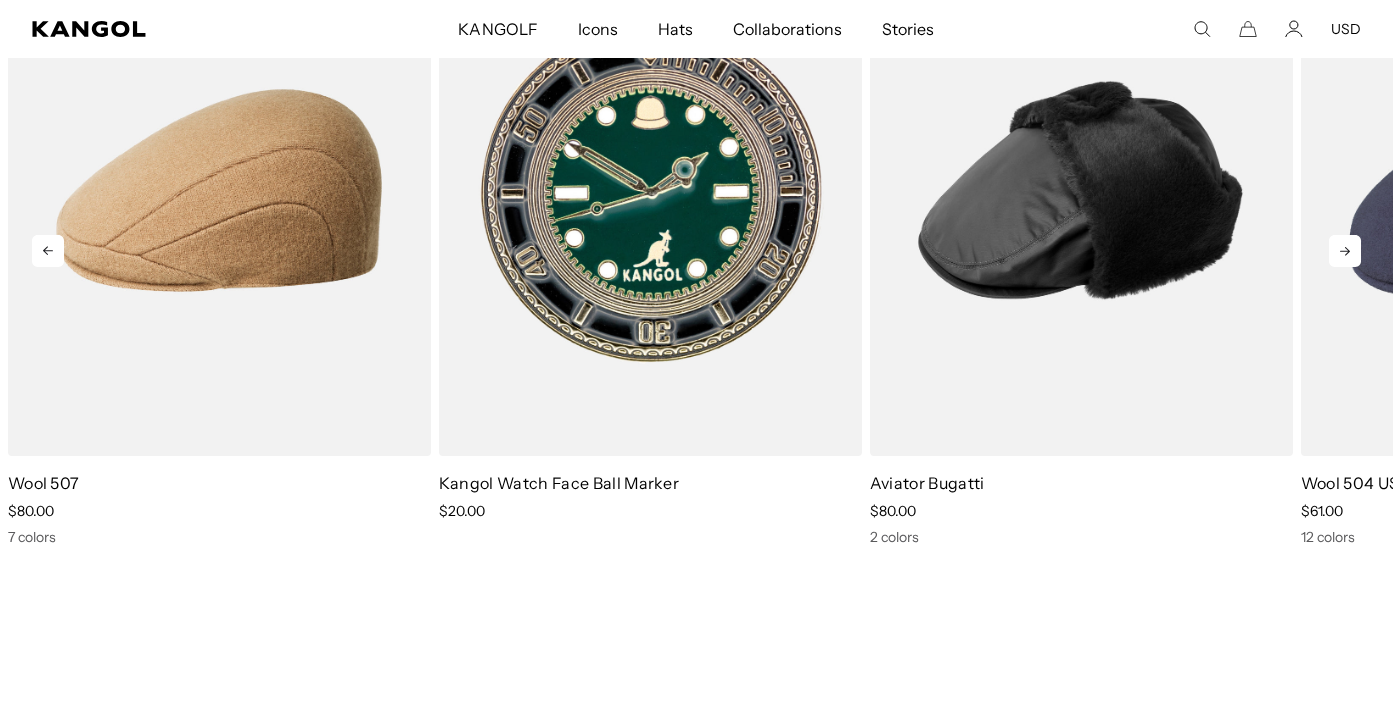 click 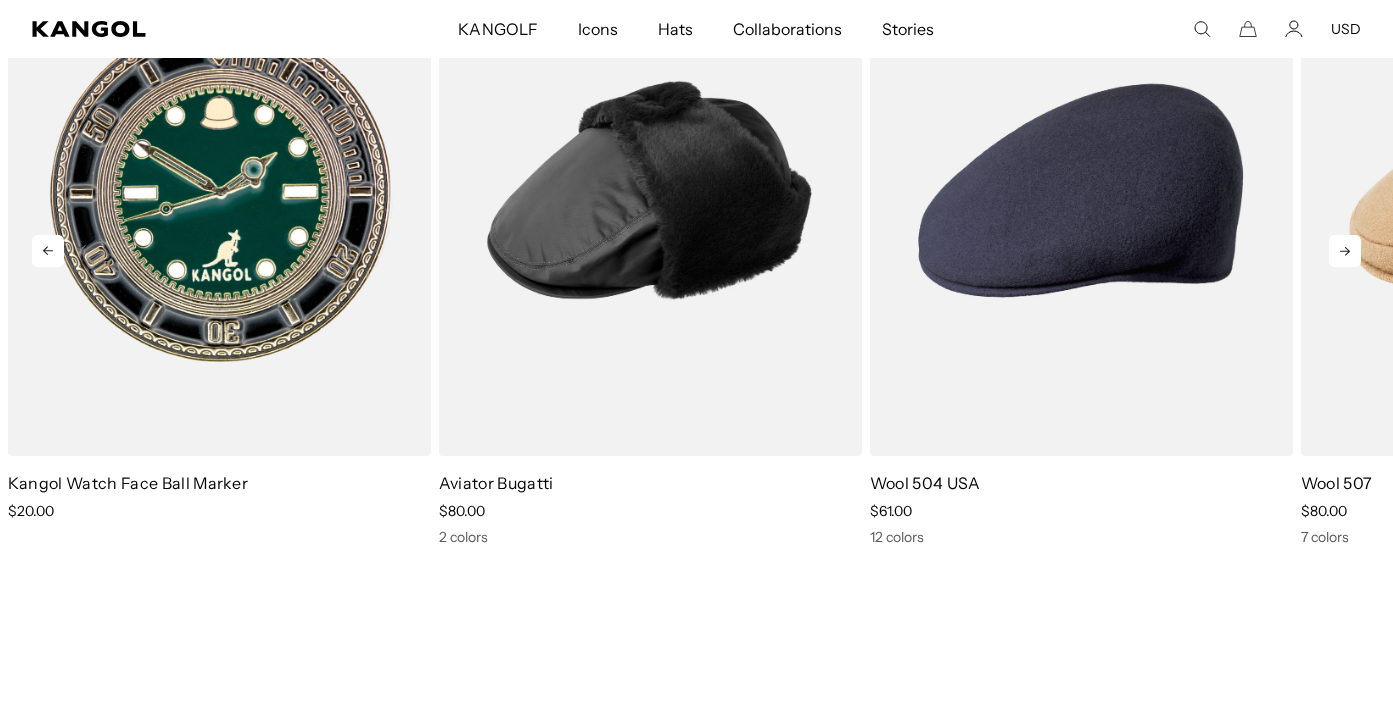 scroll, scrollTop: 0, scrollLeft: 0, axis: both 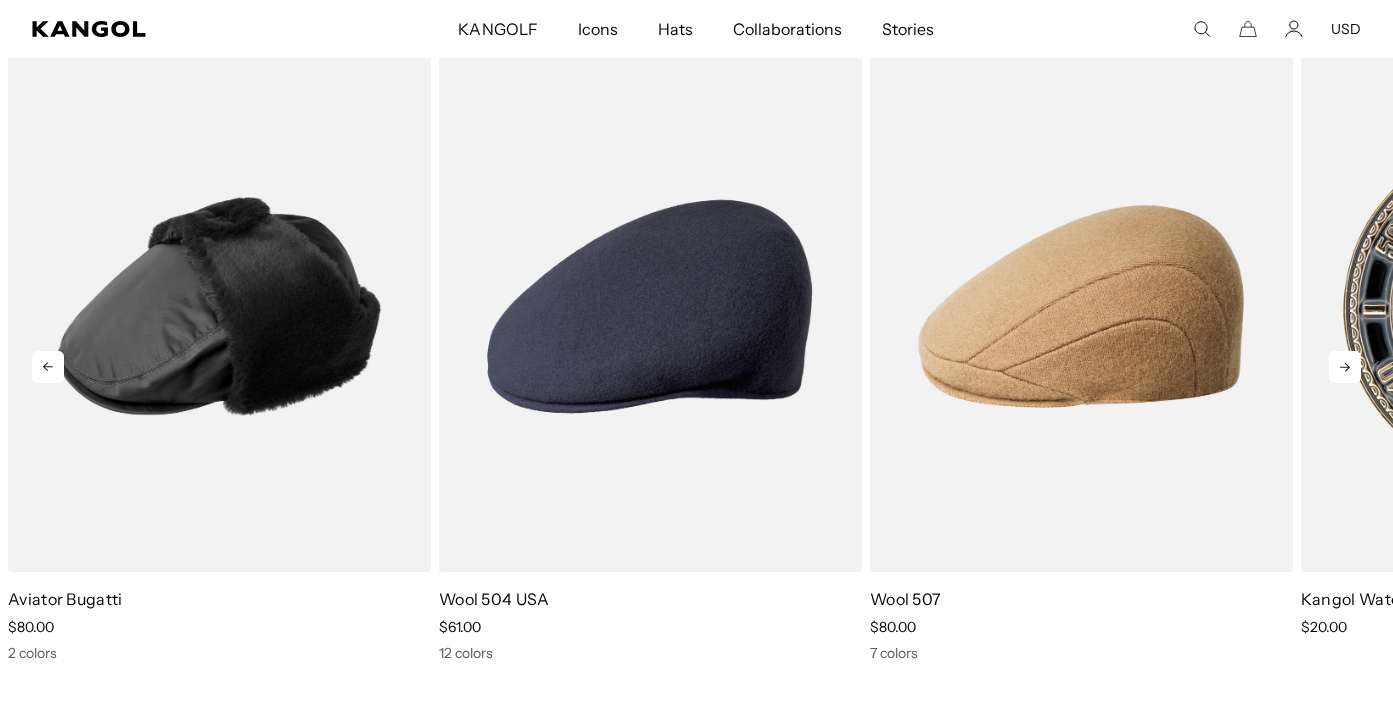 click 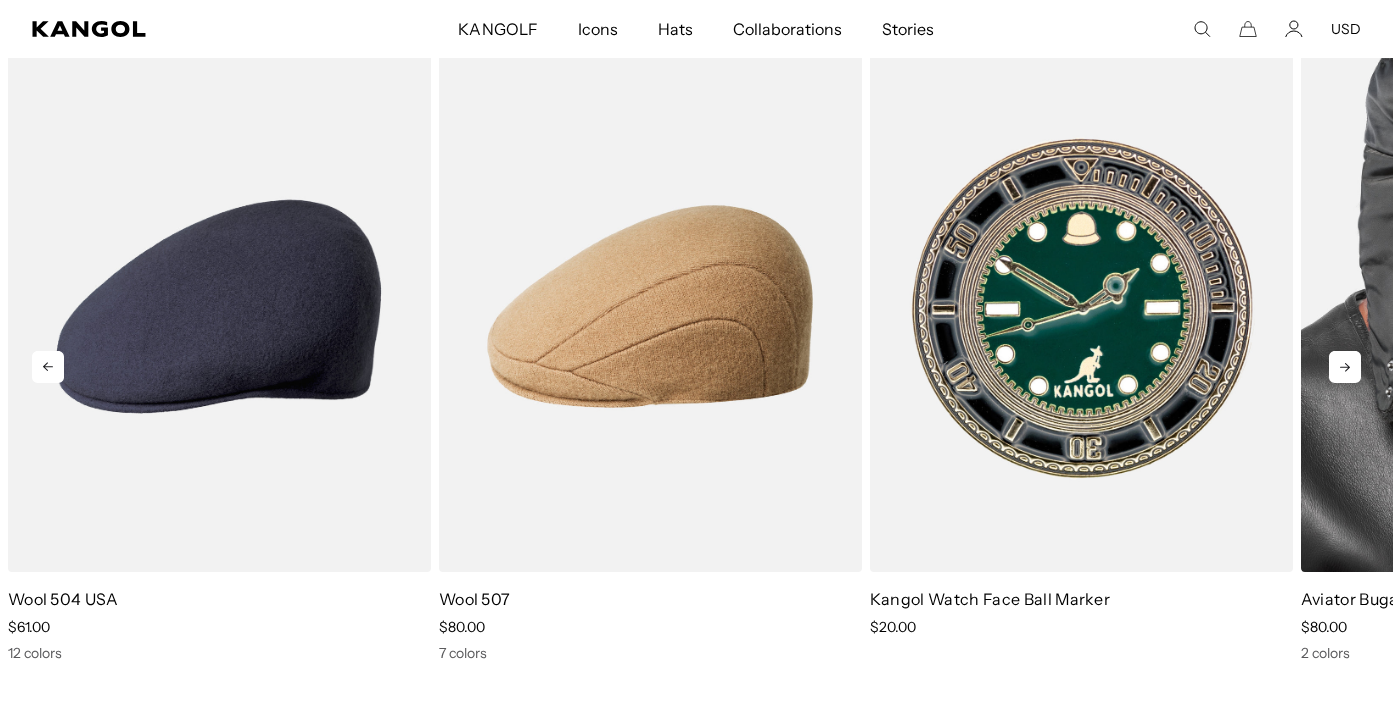 scroll, scrollTop: 0, scrollLeft: 0, axis: both 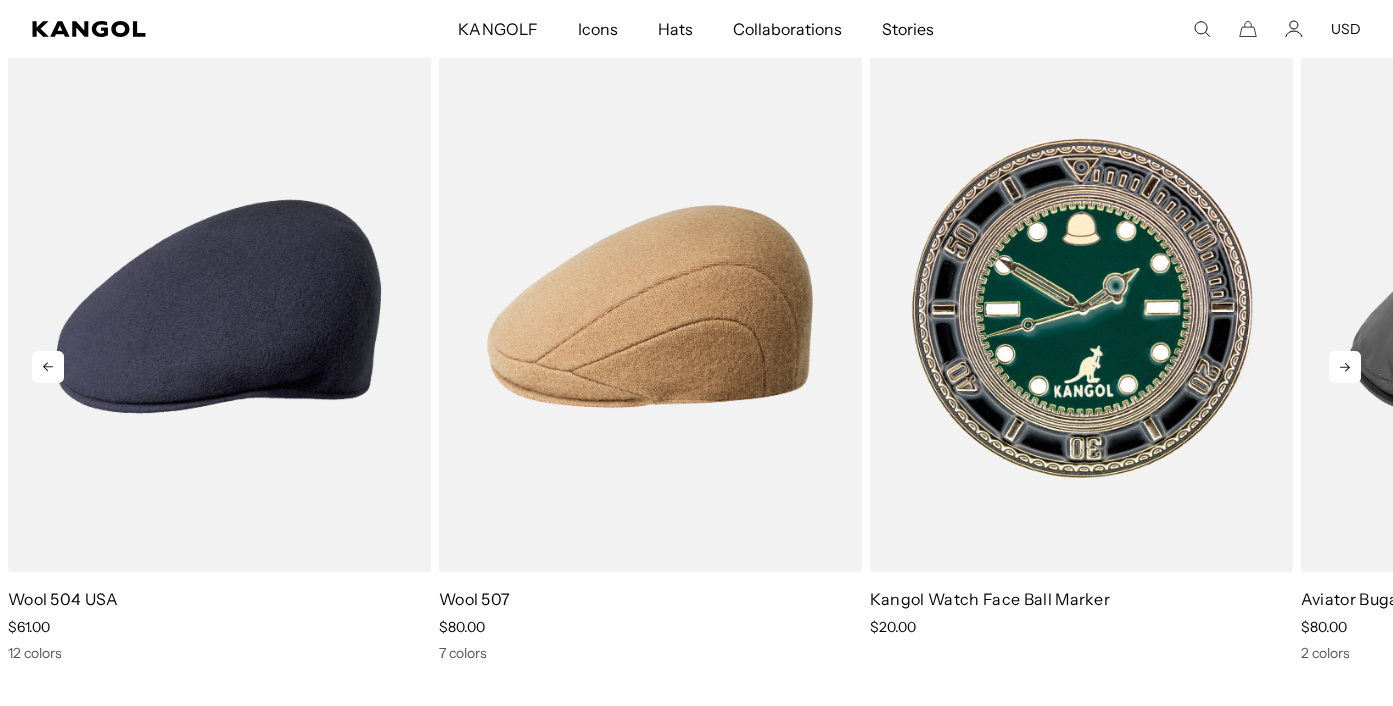 click 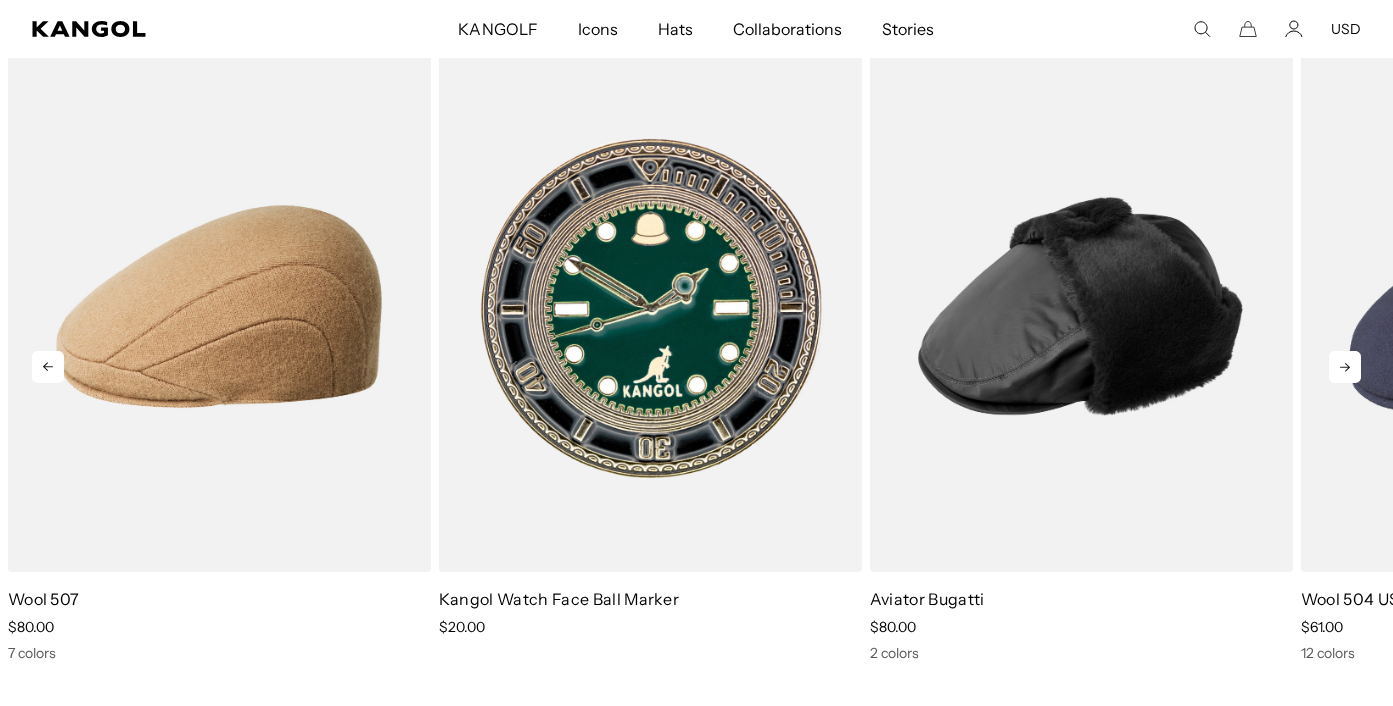 click 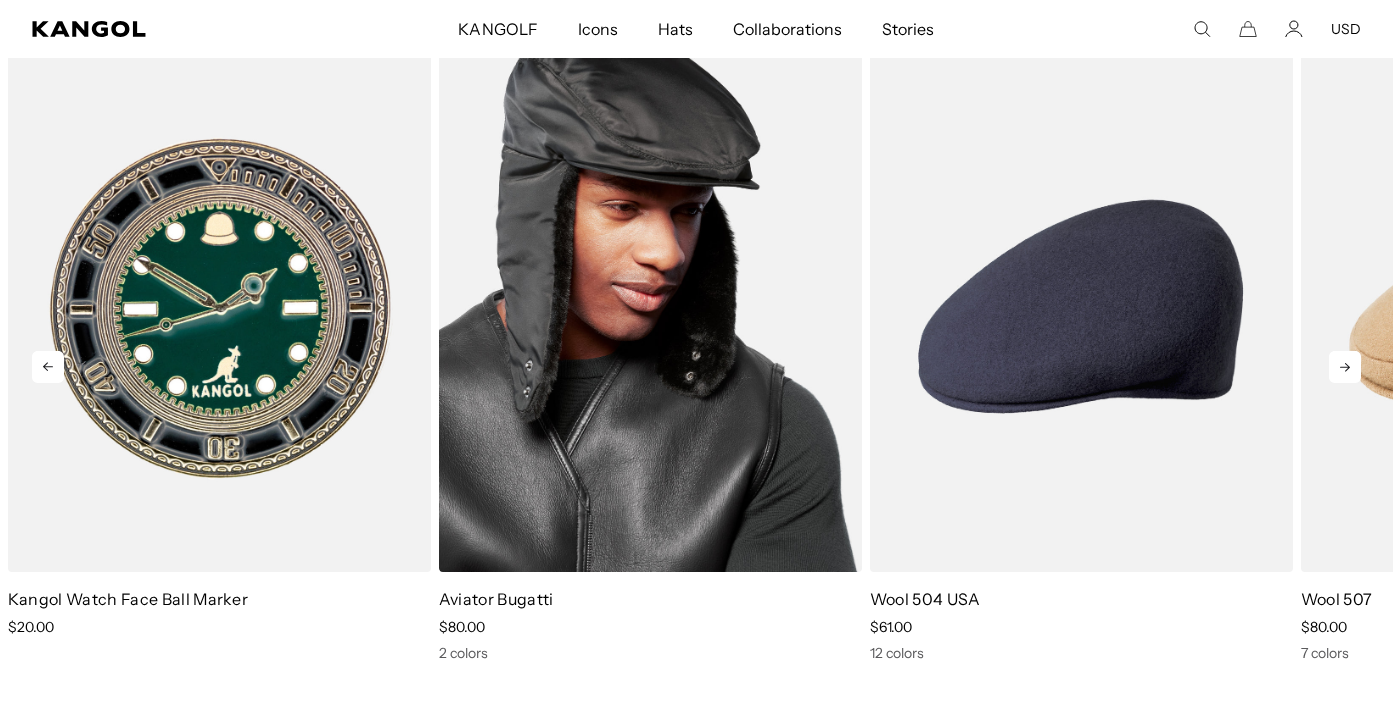 scroll, scrollTop: 0, scrollLeft: 412, axis: horizontal 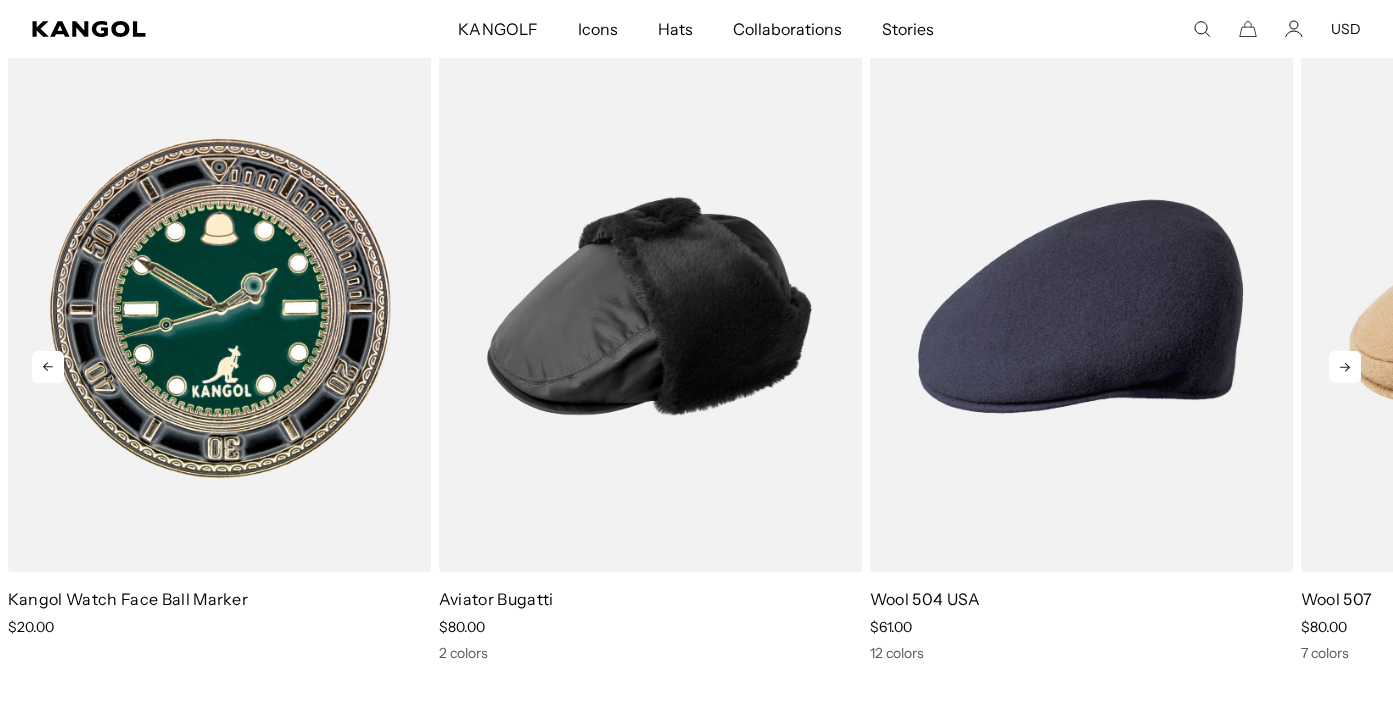 click 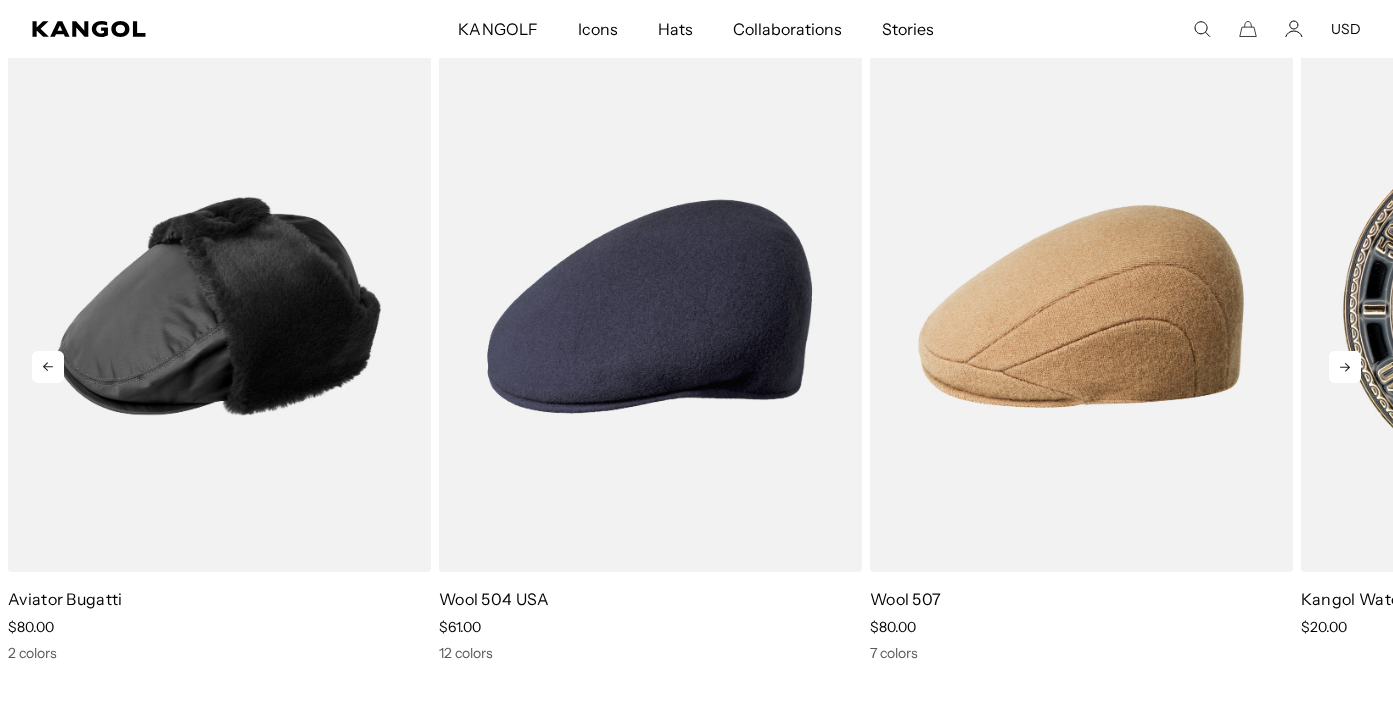 scroll, scrollTop: 0, scrollLeft: 0, axis: both 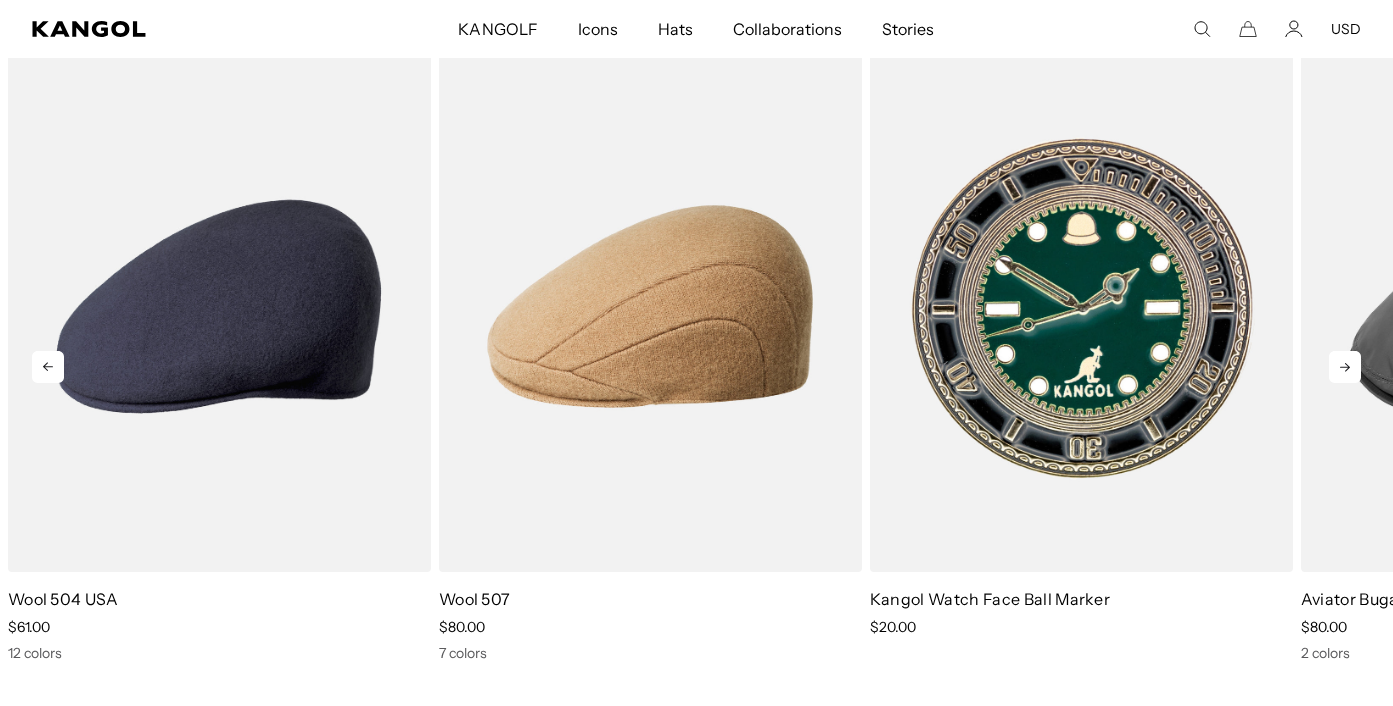 click 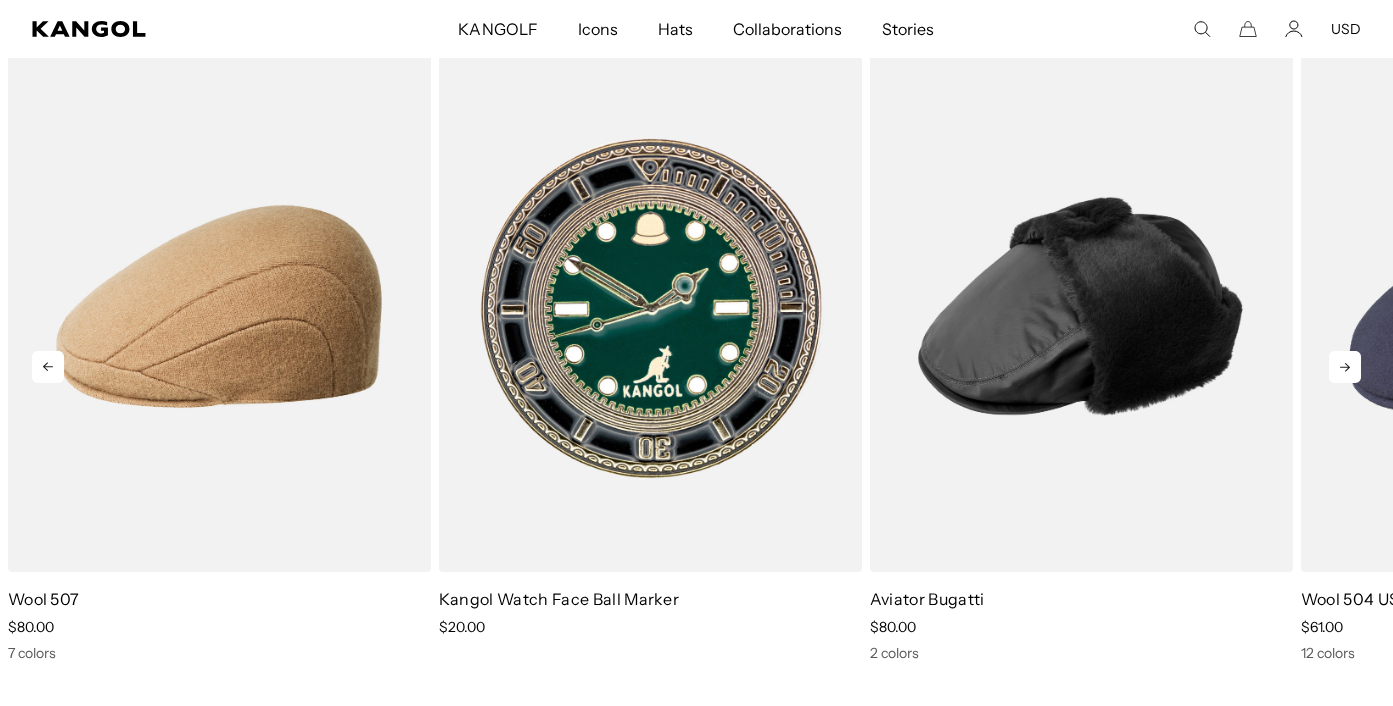 scroll, scrollTop: 0, scrollLeft: 412, axis: horizontal 